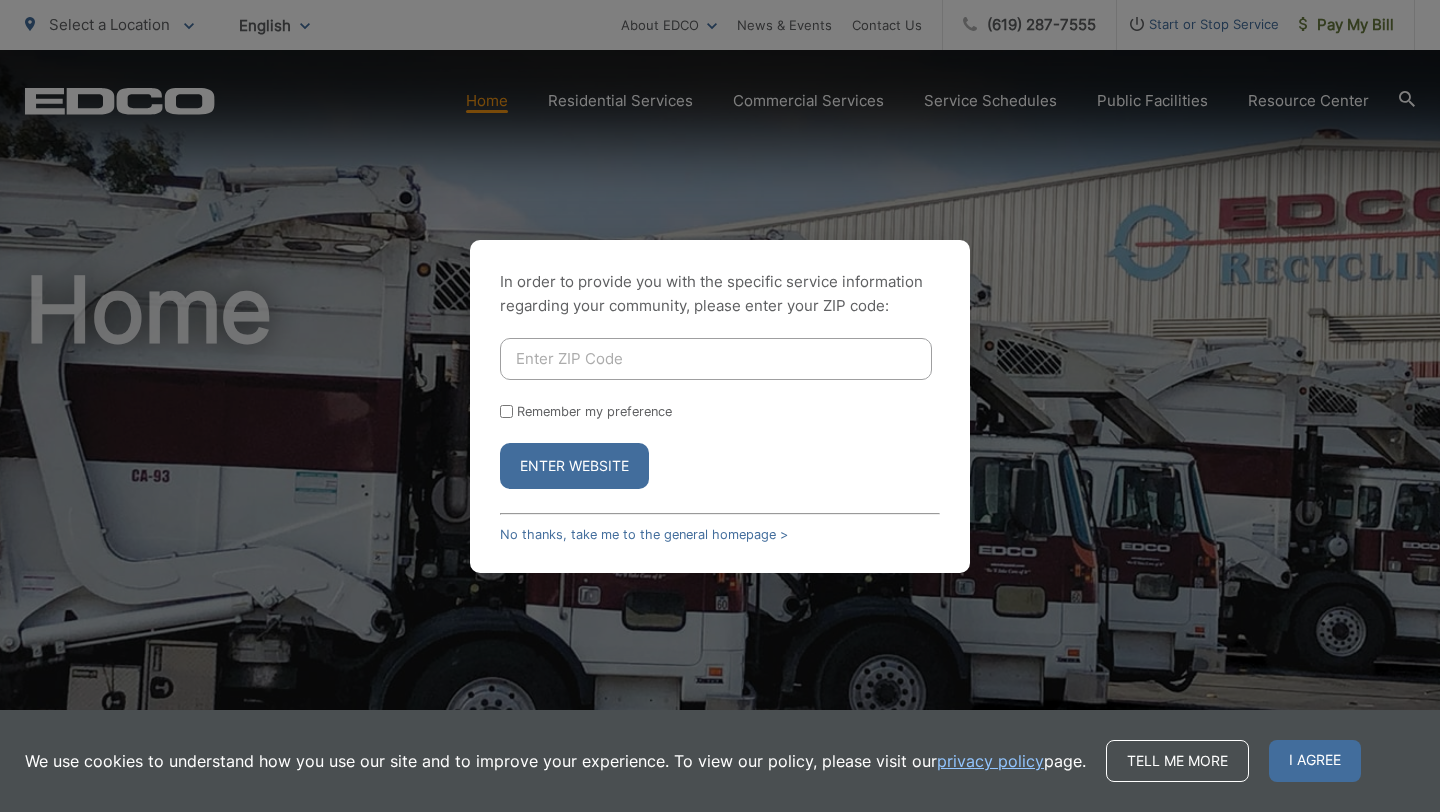 scroll, scrollTop: 0, scrollLeft: 0, axis: both 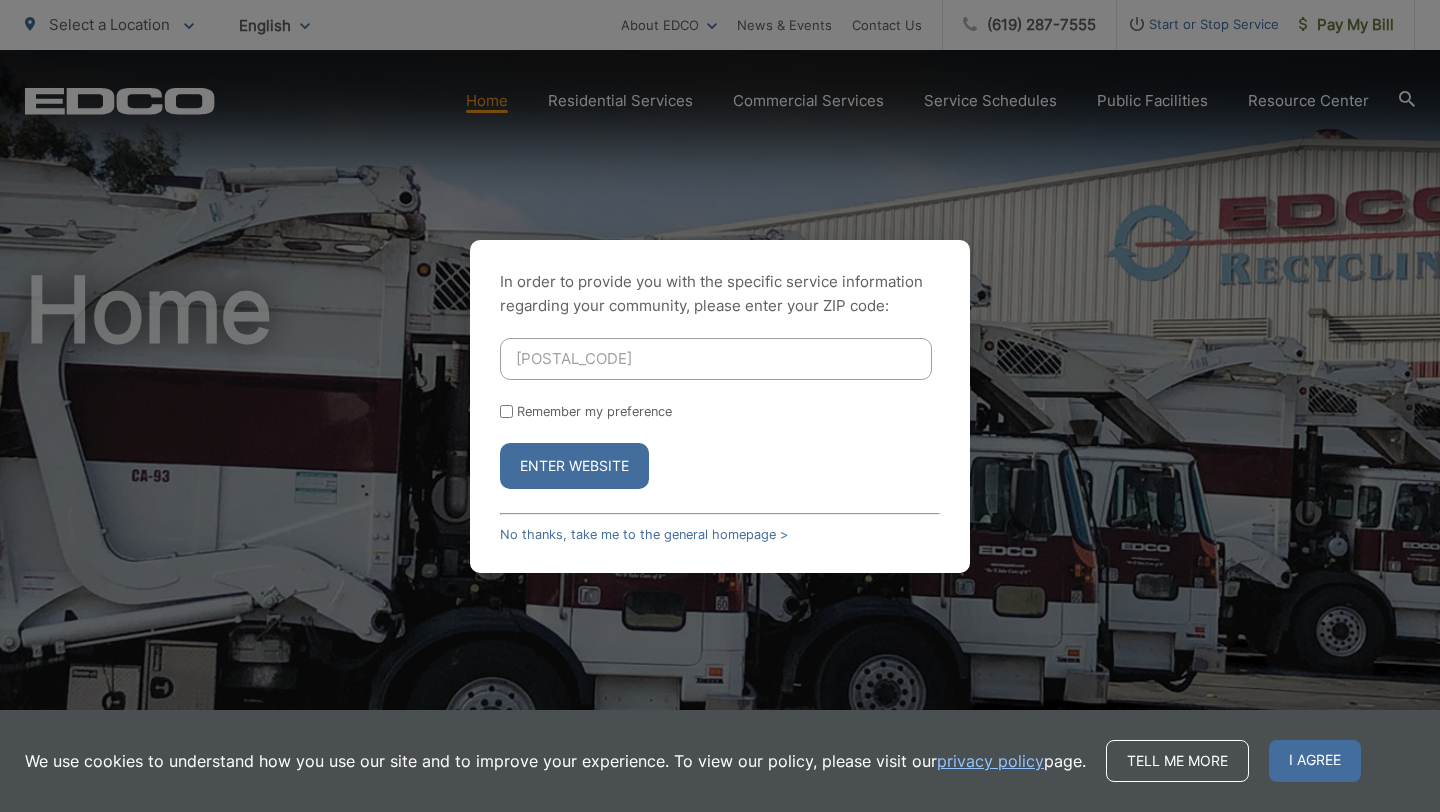 type on "[POSTAL_CODE]" 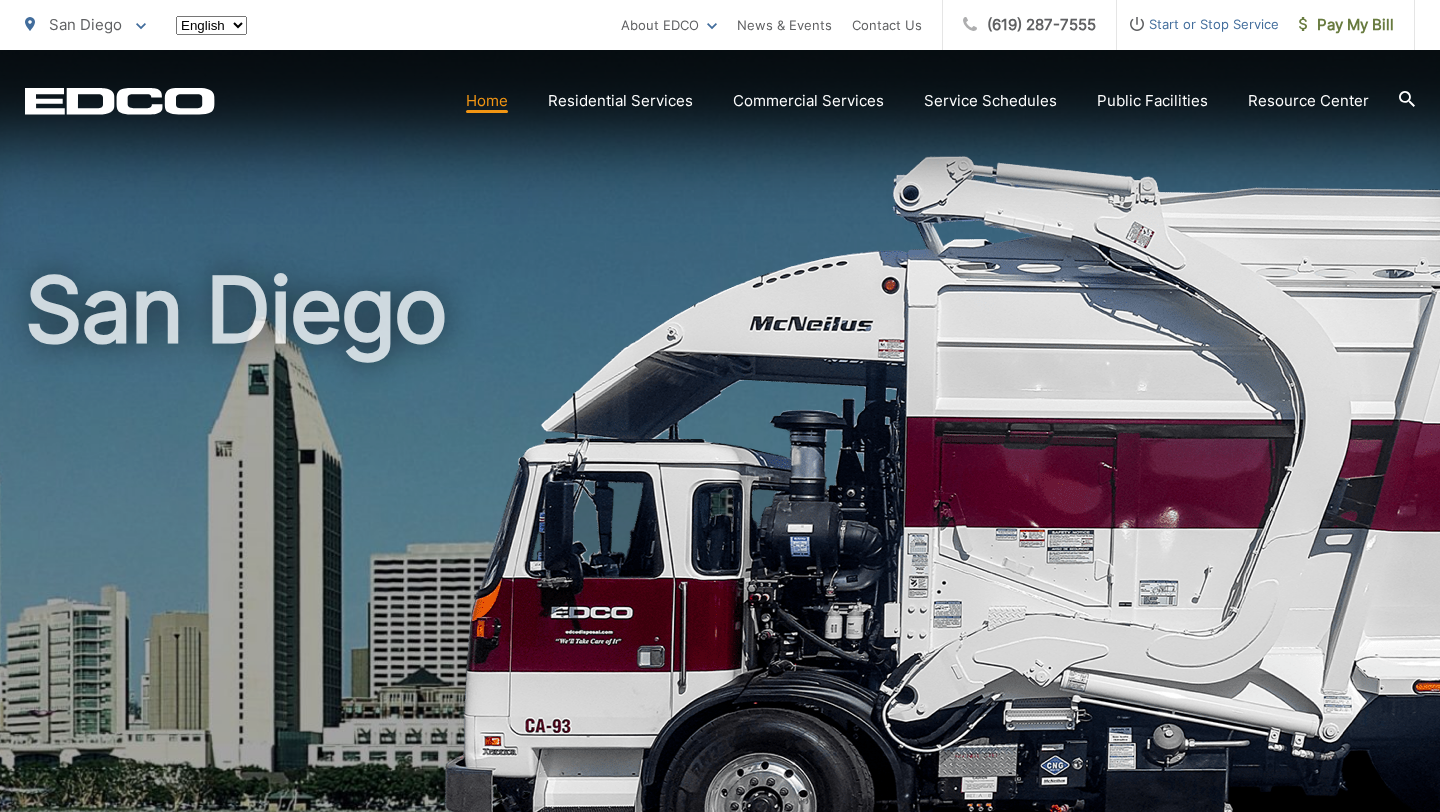scroll, scrollTop: 0, scrollLeft: 0, axis: both 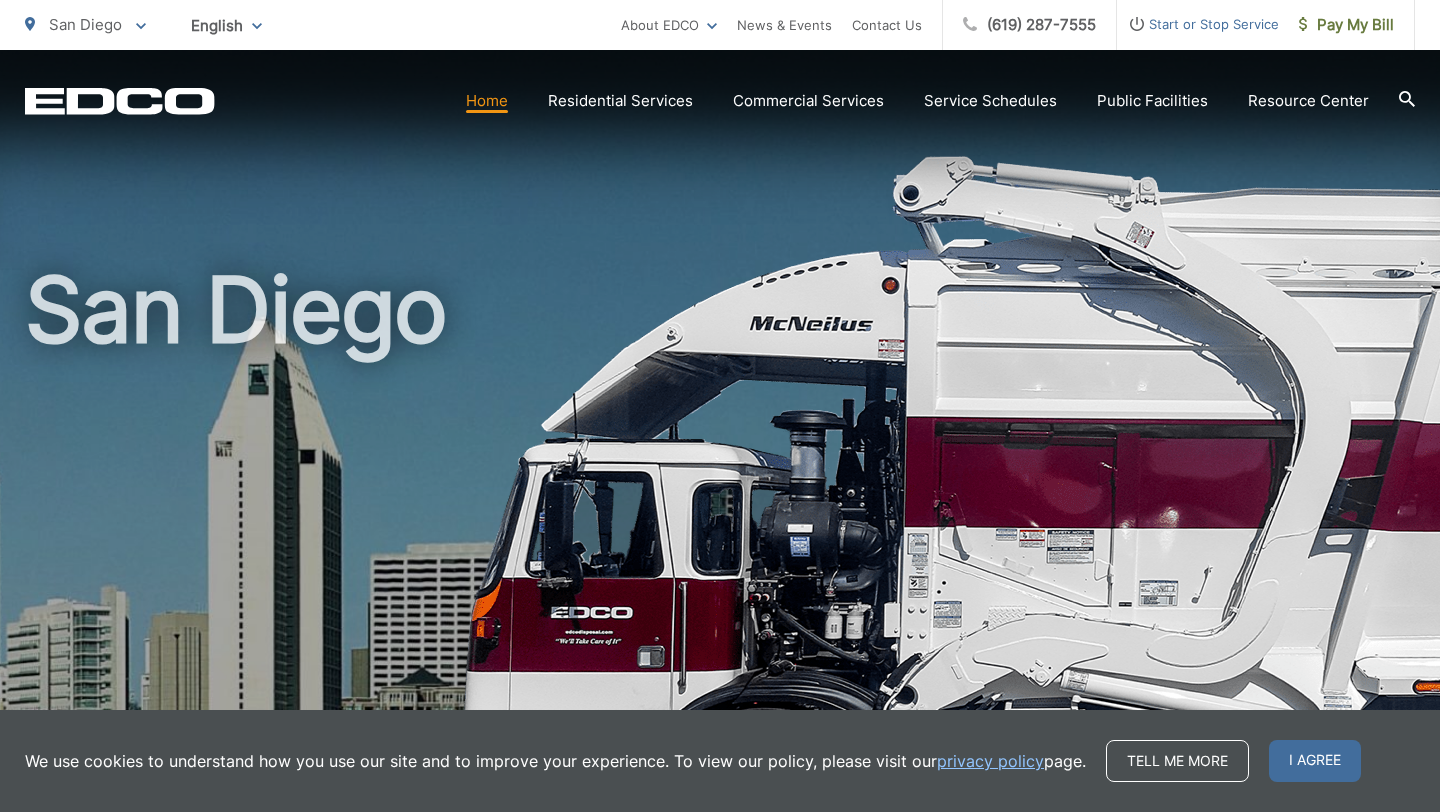 click on "Start or Stop Service" at bounding box center (1198, 24) 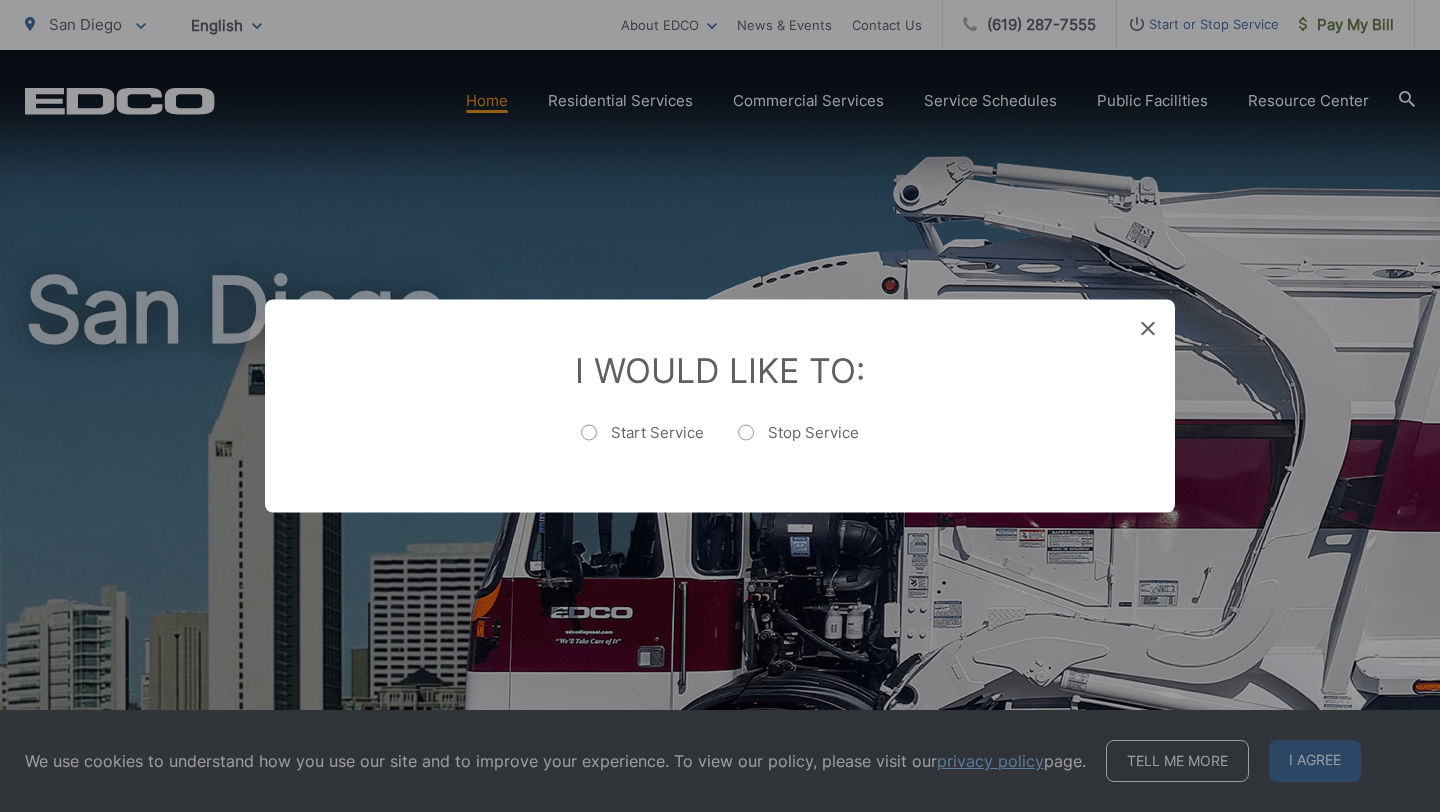 click on "Start Service" at bounding box center [642, 443] 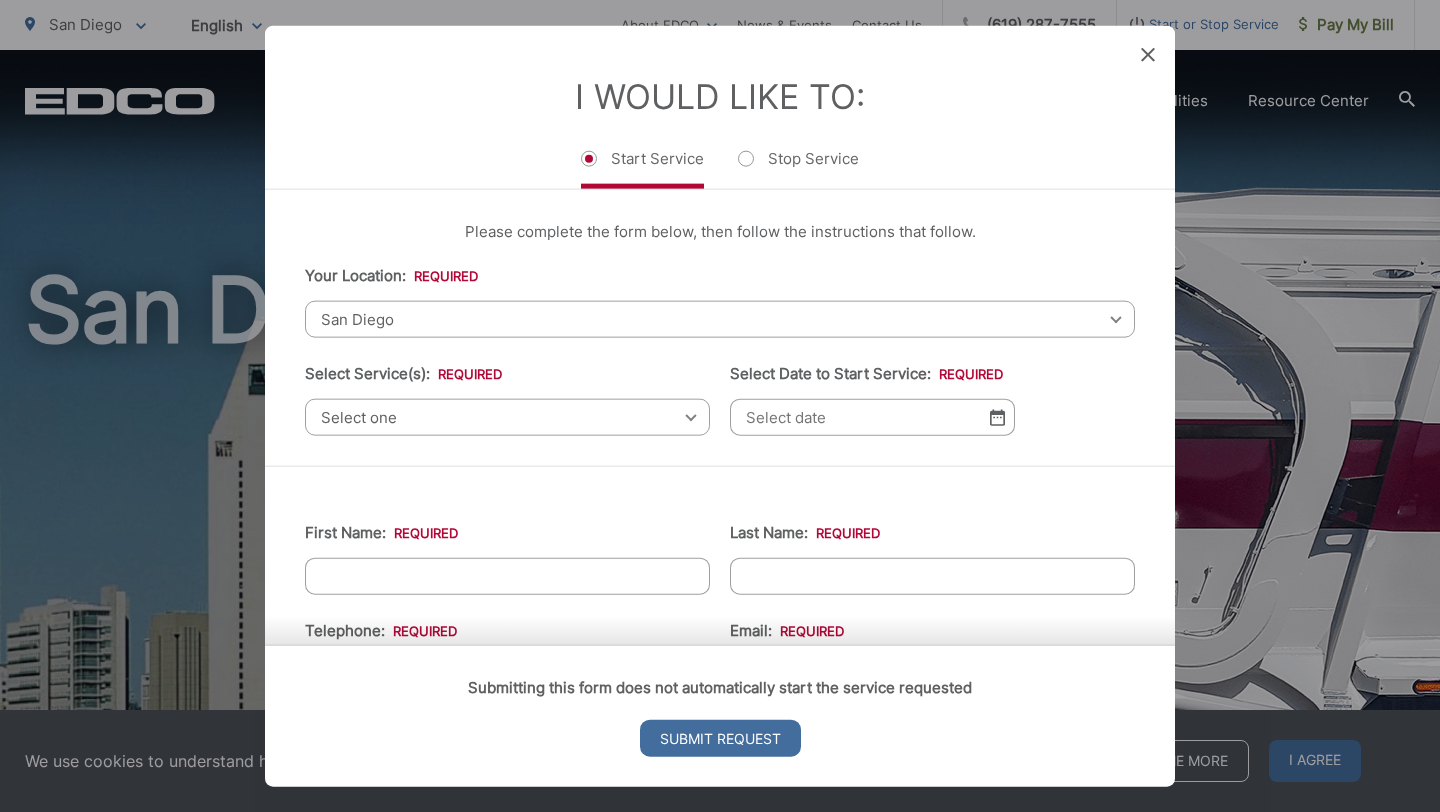click on "Select one" at bounding box center [507, 417] 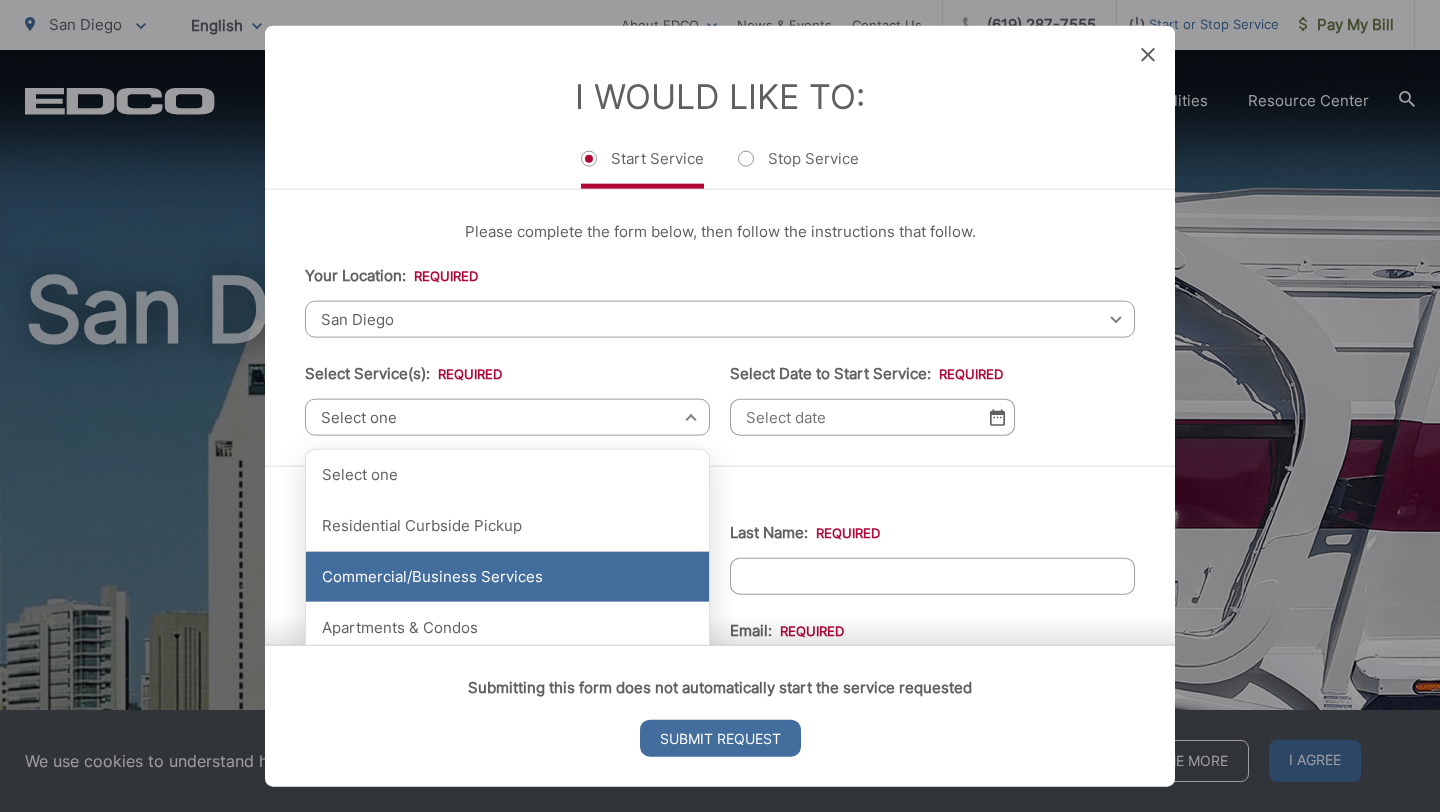 click on "Commercial/Business Services" at bounding box center [507, 577] 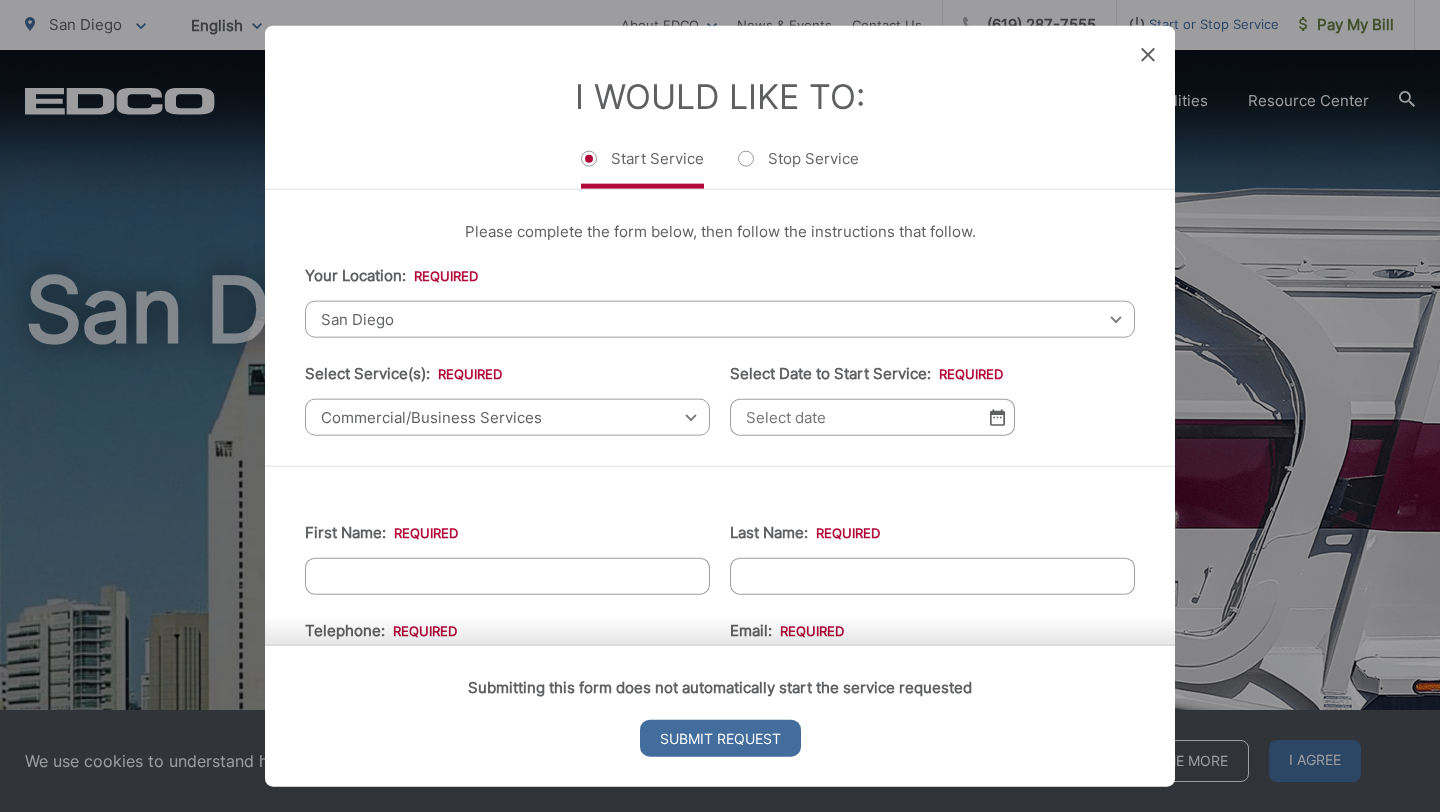 click on "Commercial/Business Services" at bounding box center [507, 417] 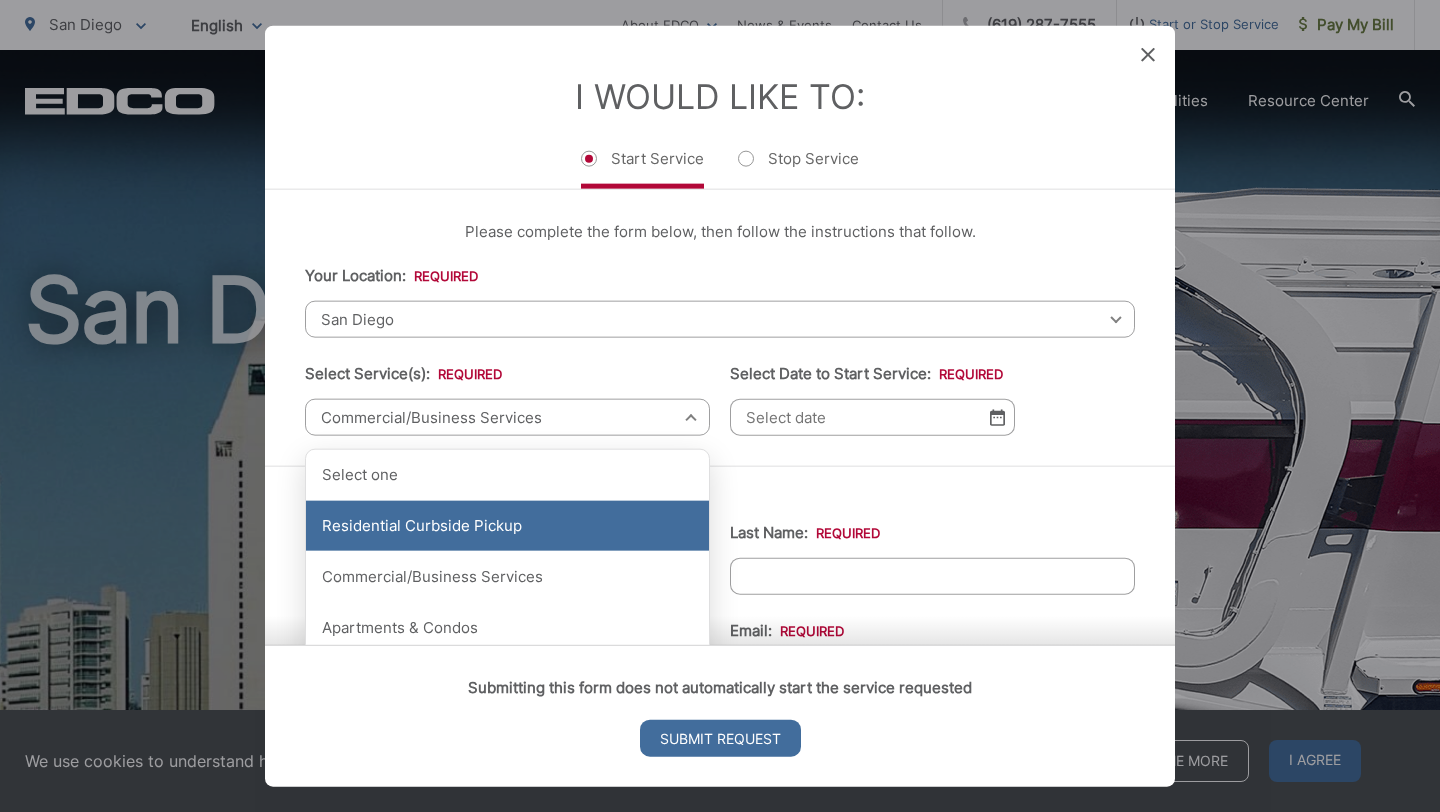 click on "Residential Curbside Pickup" at bounding box center (507, 526) 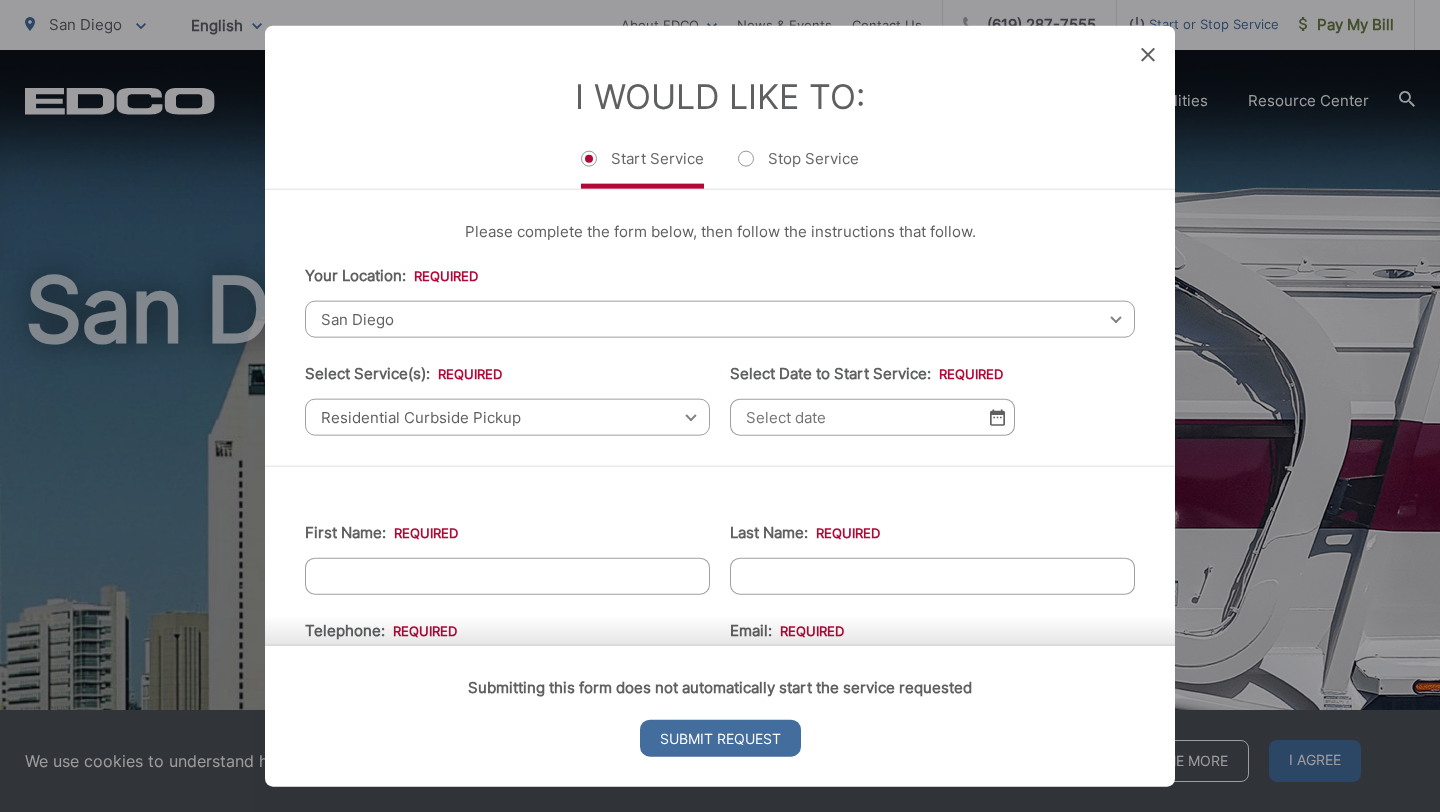 click on "Select Date to Start Service: *" at bounding box center (872, 417) 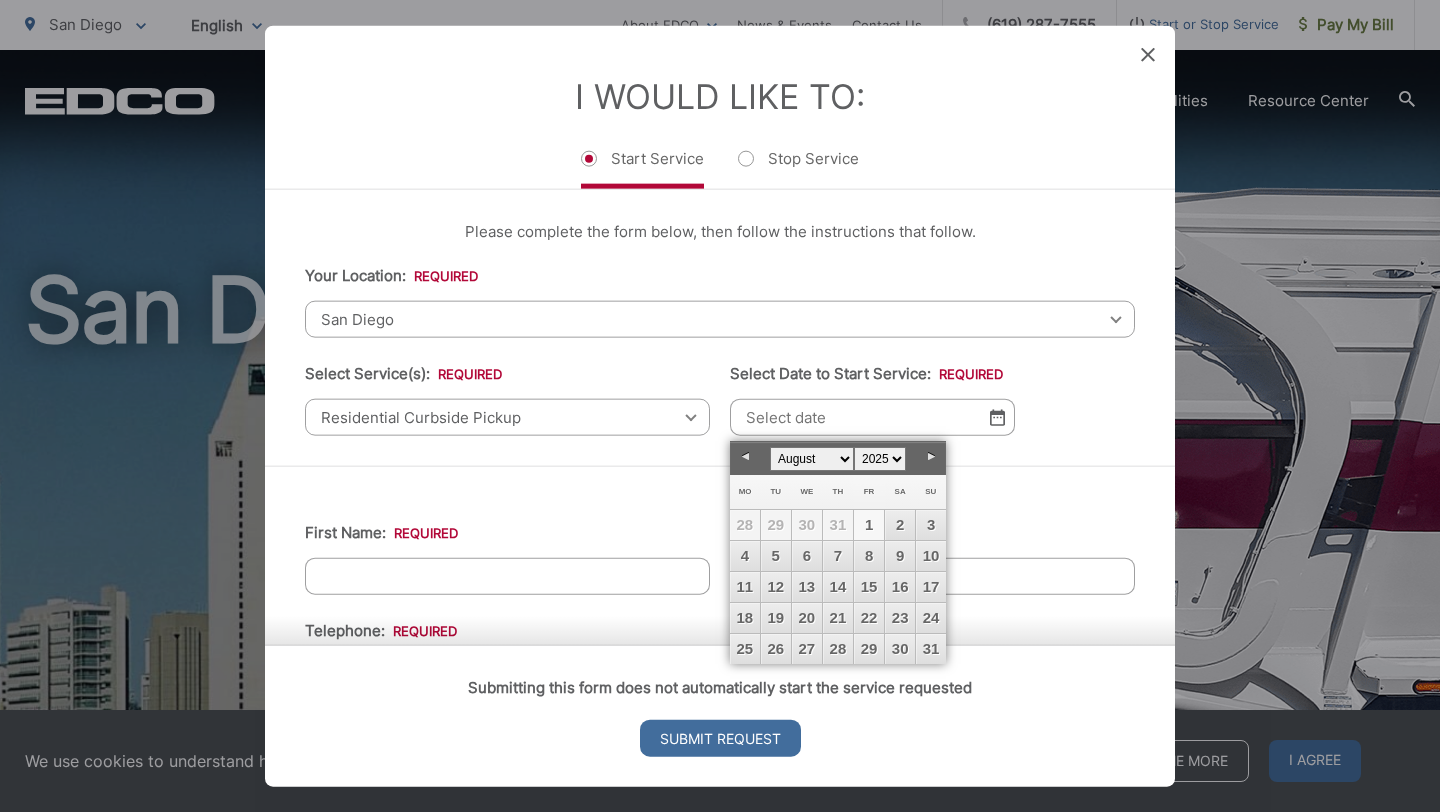 click on "1" at bounding box center (869, 525) 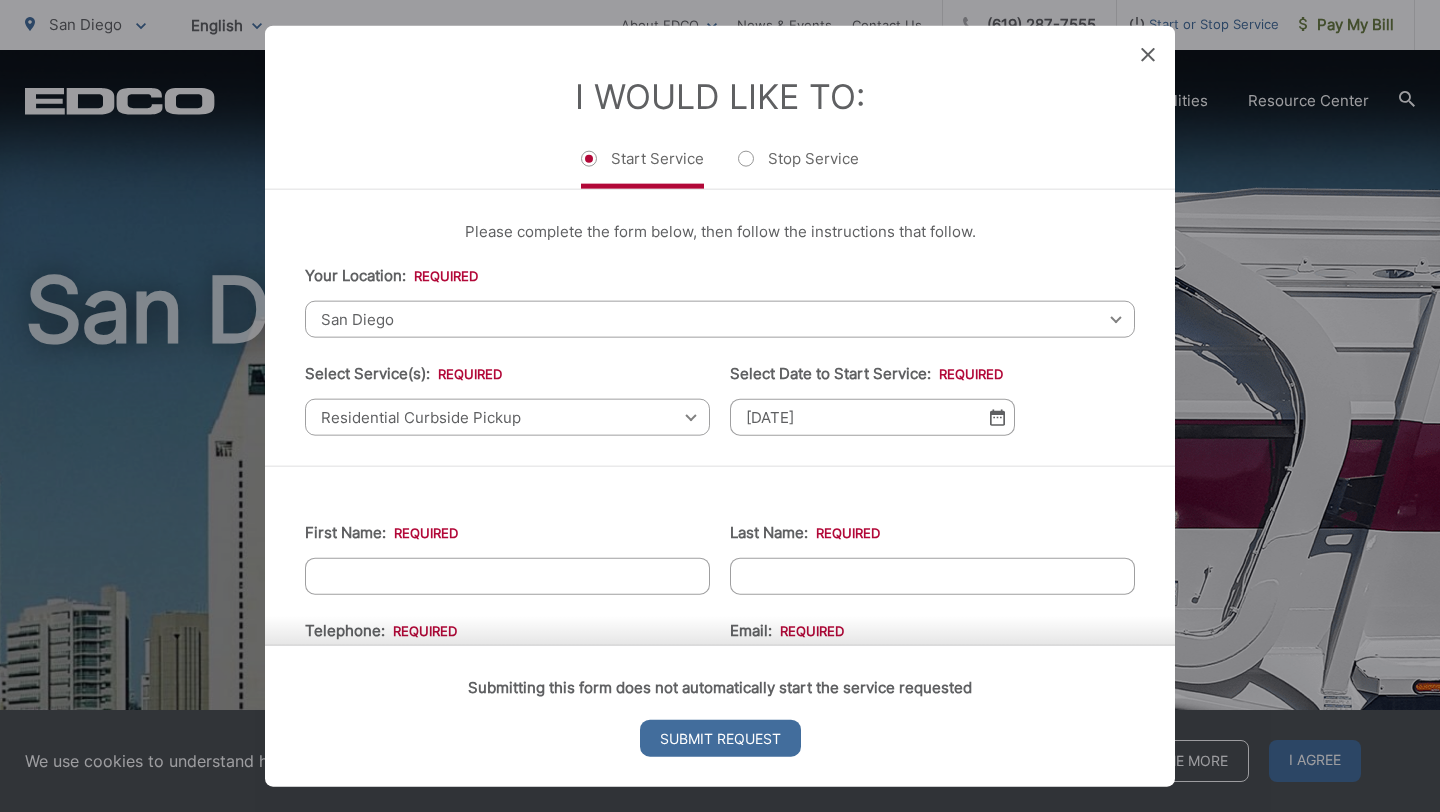 click on "First Name: *" at bounding box center (507, 576) 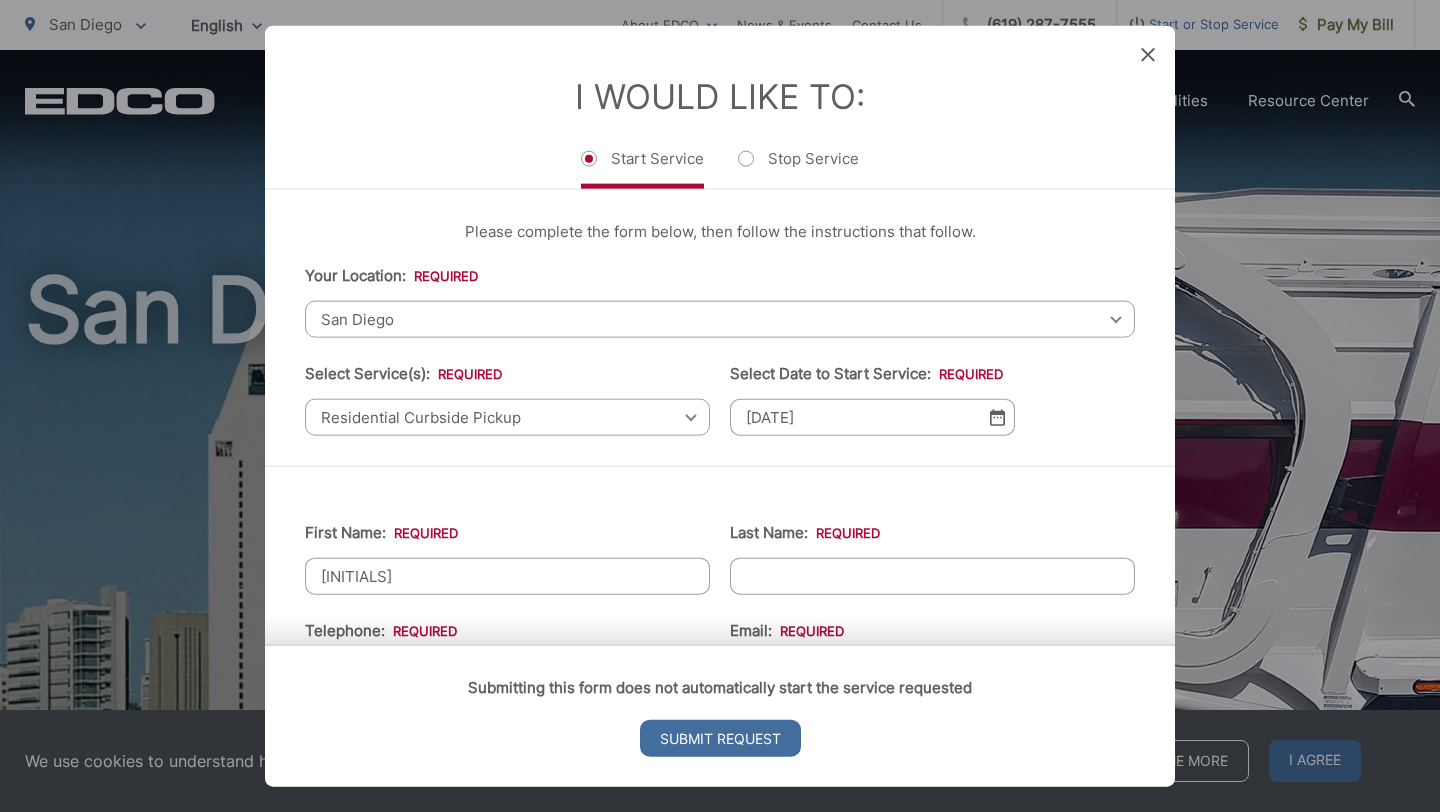 type on "f" 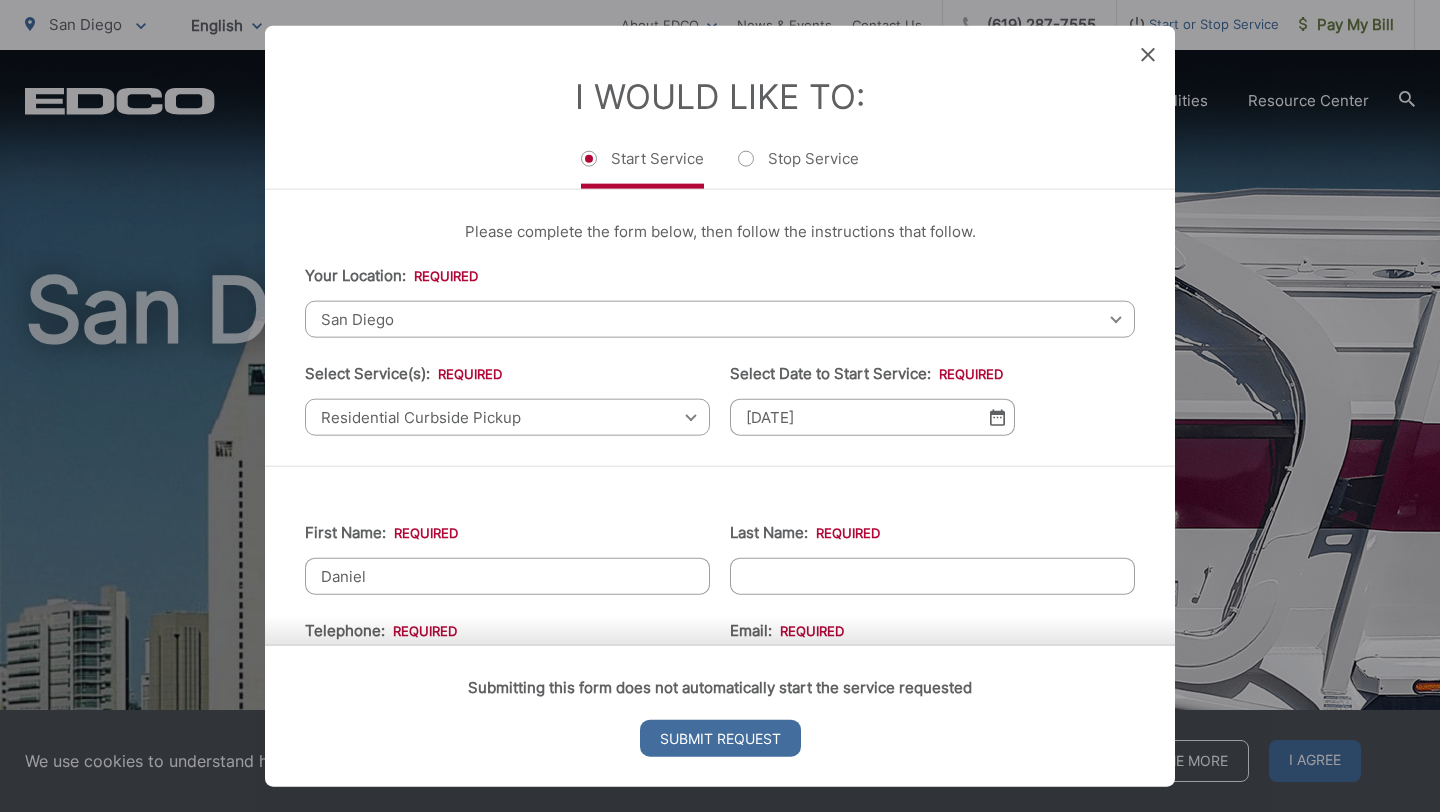 type on "Daniel" 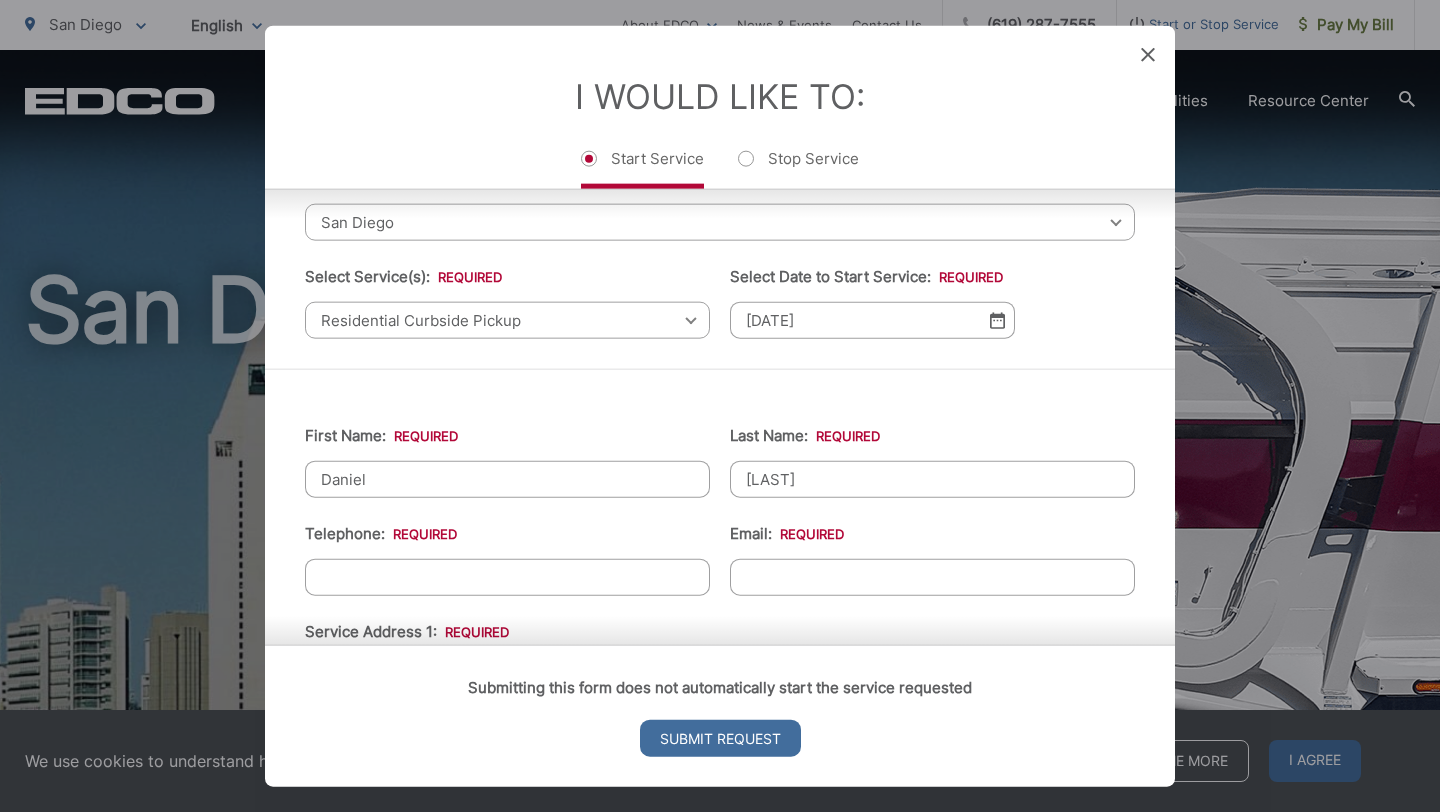 scroll, scrollTop: 130, scrollLeft: 0, axis: vertical 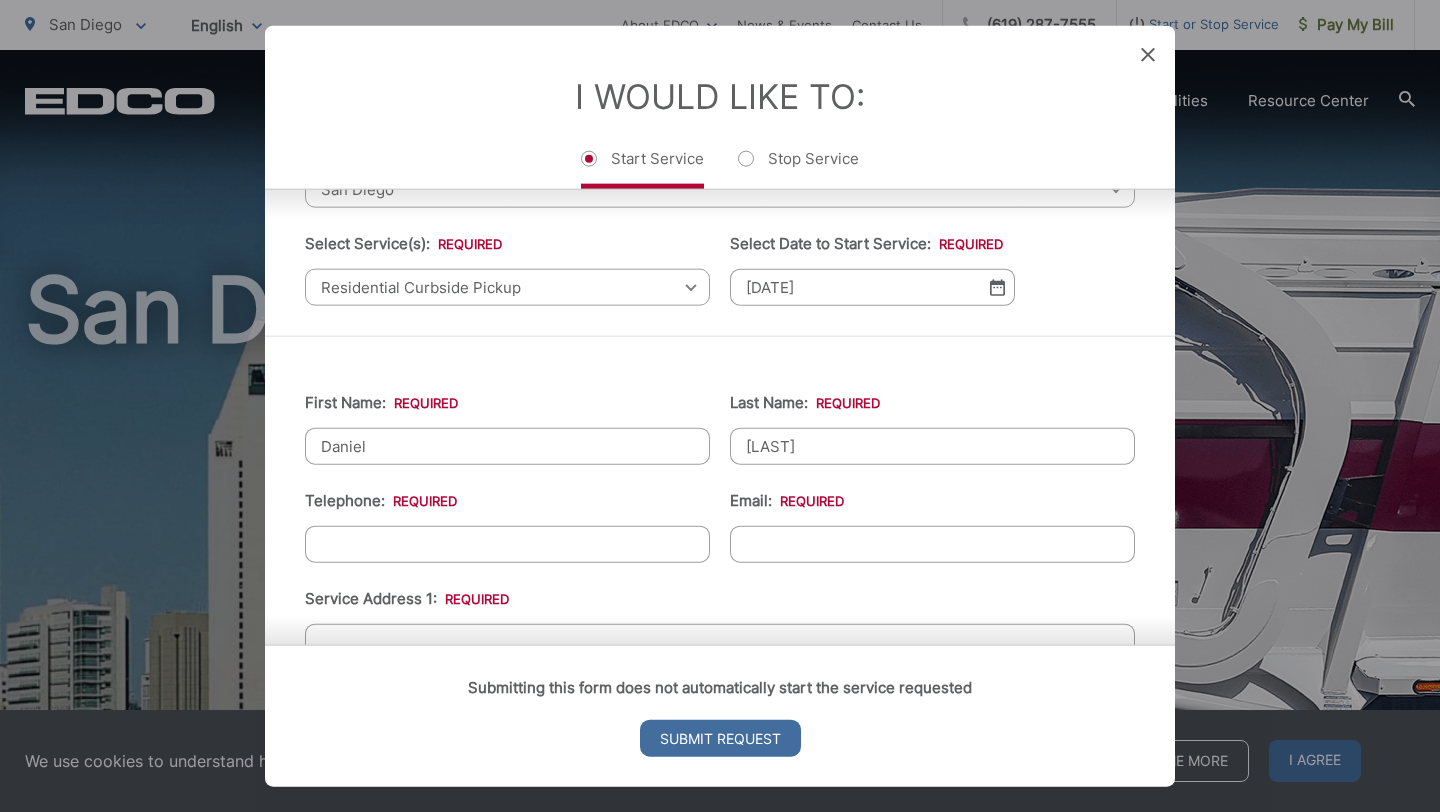 type on "[LAST]" 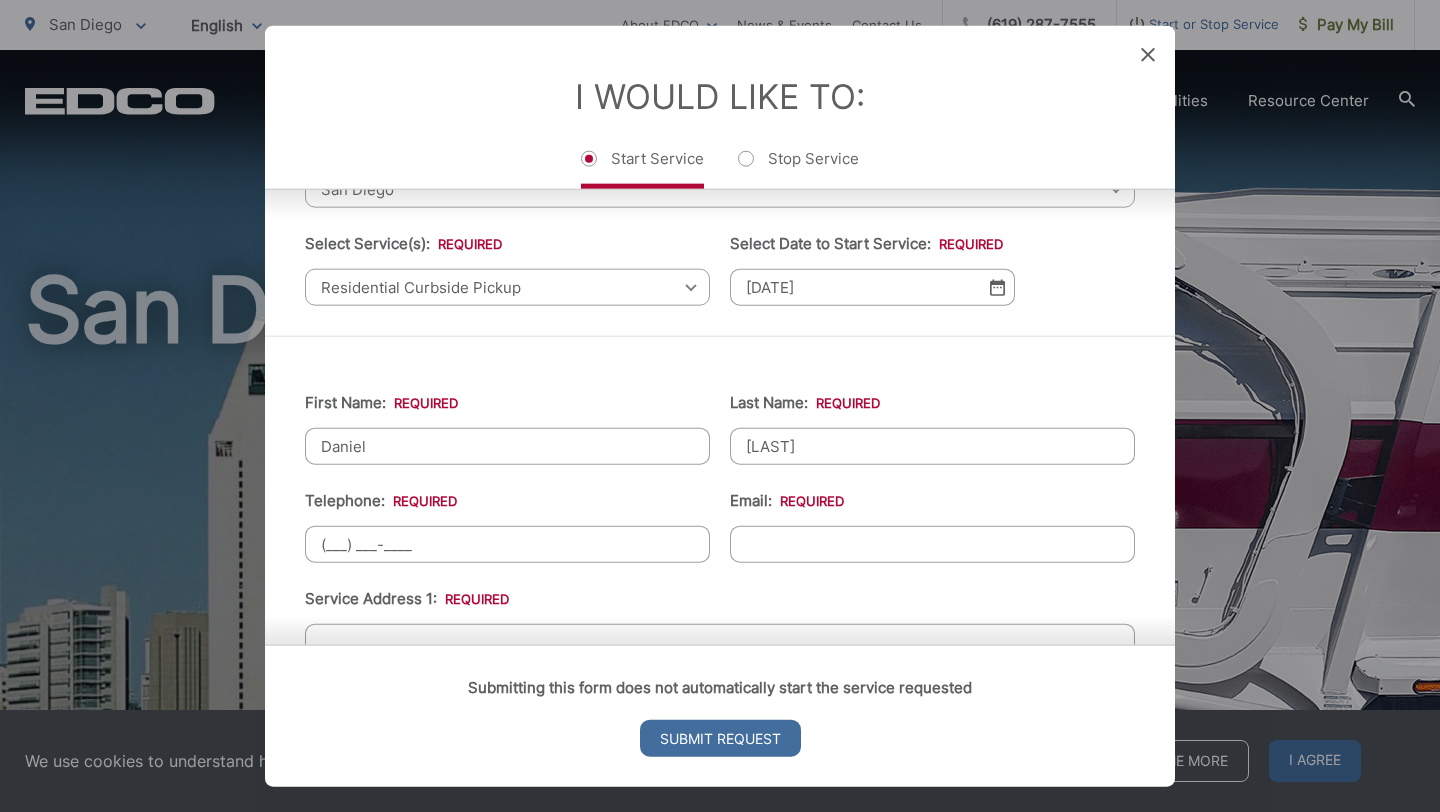 click on "(___) ___-____" at bounding box center (507, 544) 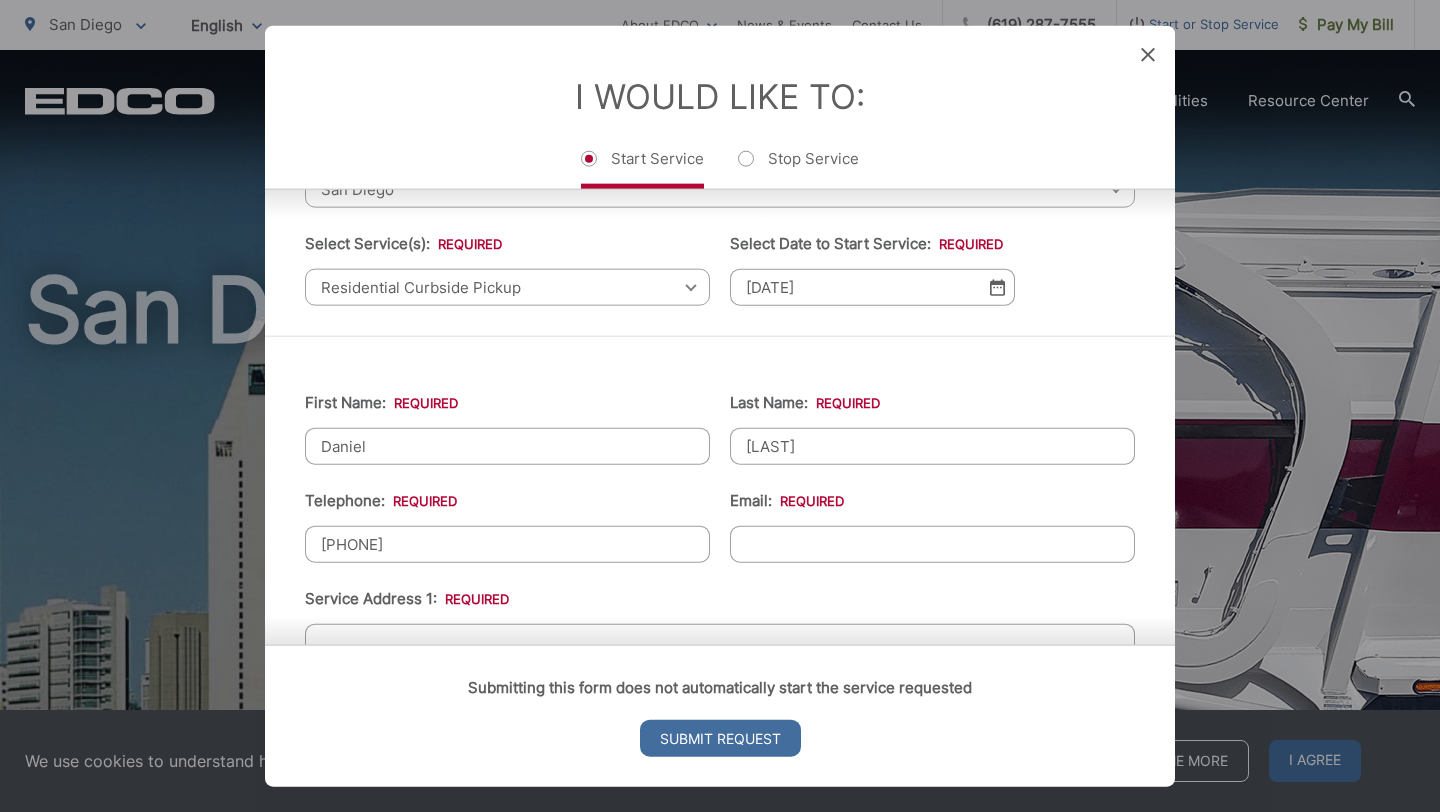 type on "[PHONE]" 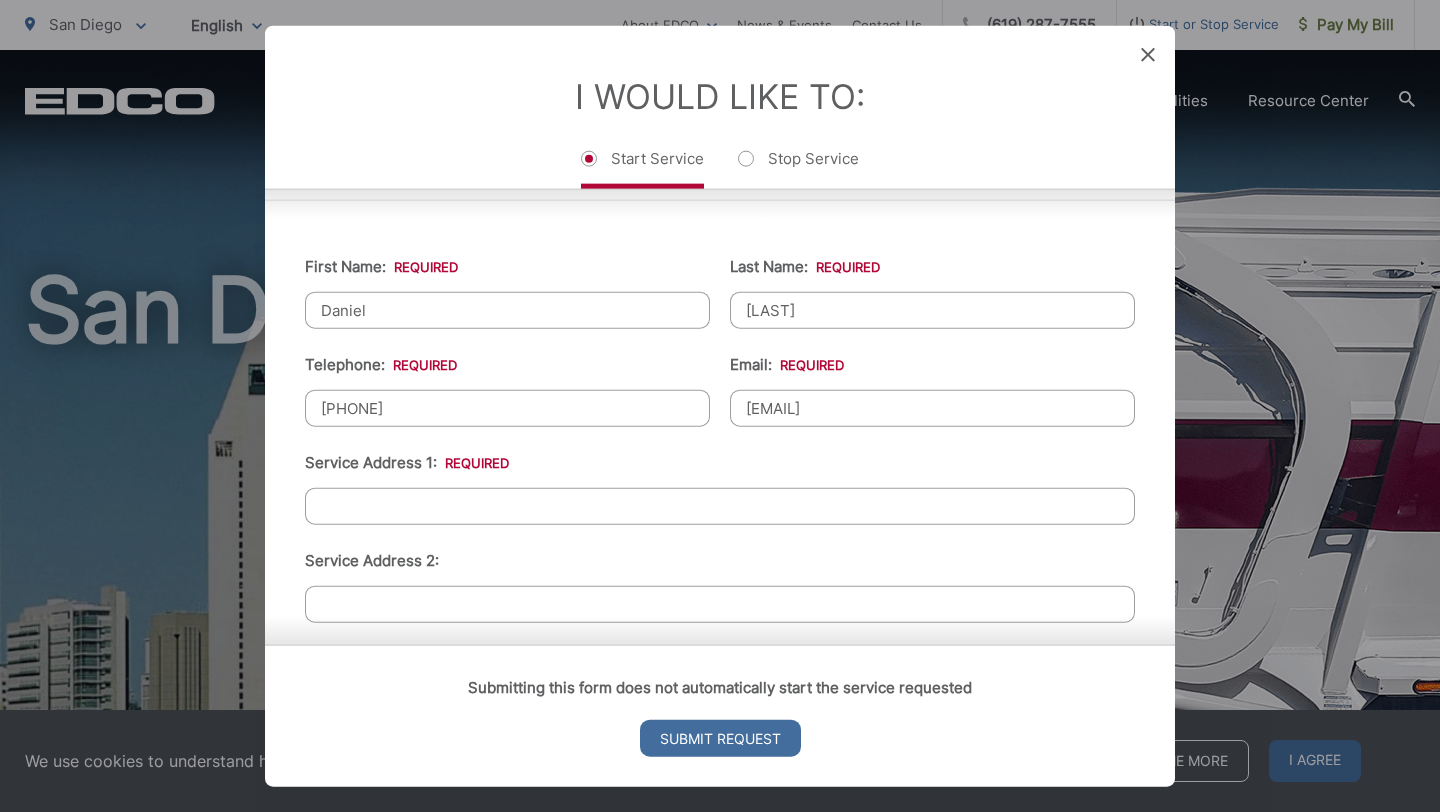 scroll, scrollTop: 267, scrollLeft: 0, axis: vertical 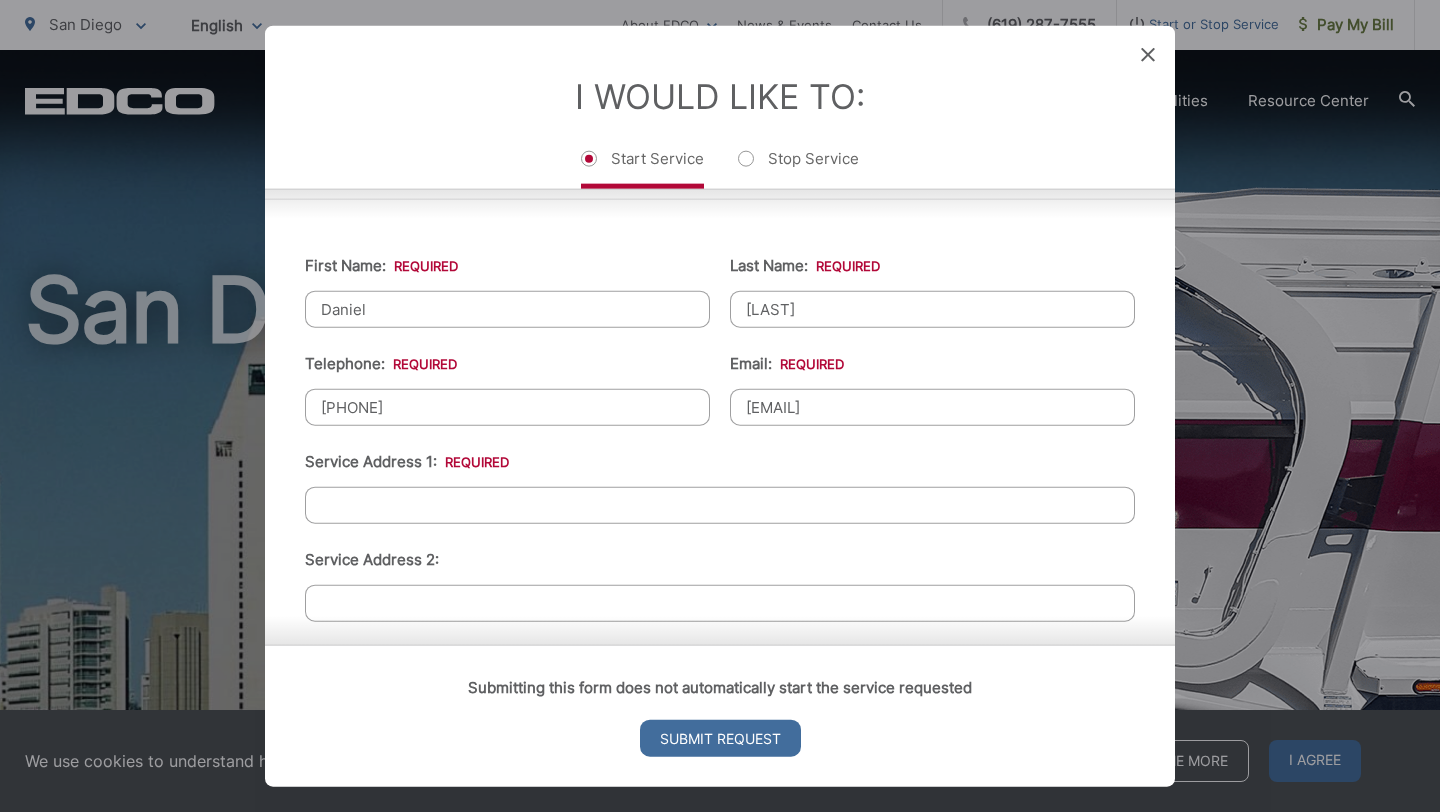 type on "[EMAIL]" 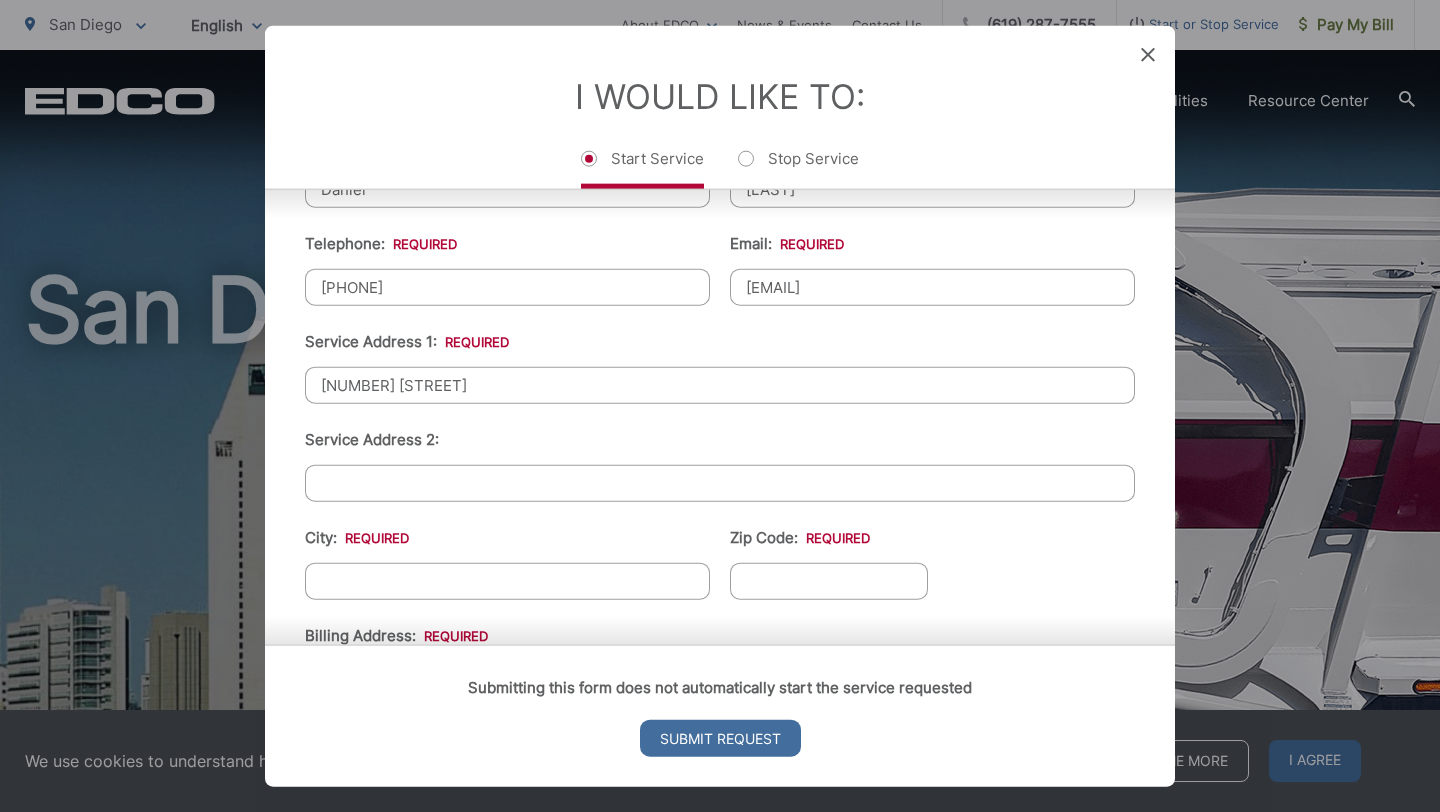scroll, scrollTop: 393, scrollLeft: 0, axis: vertical 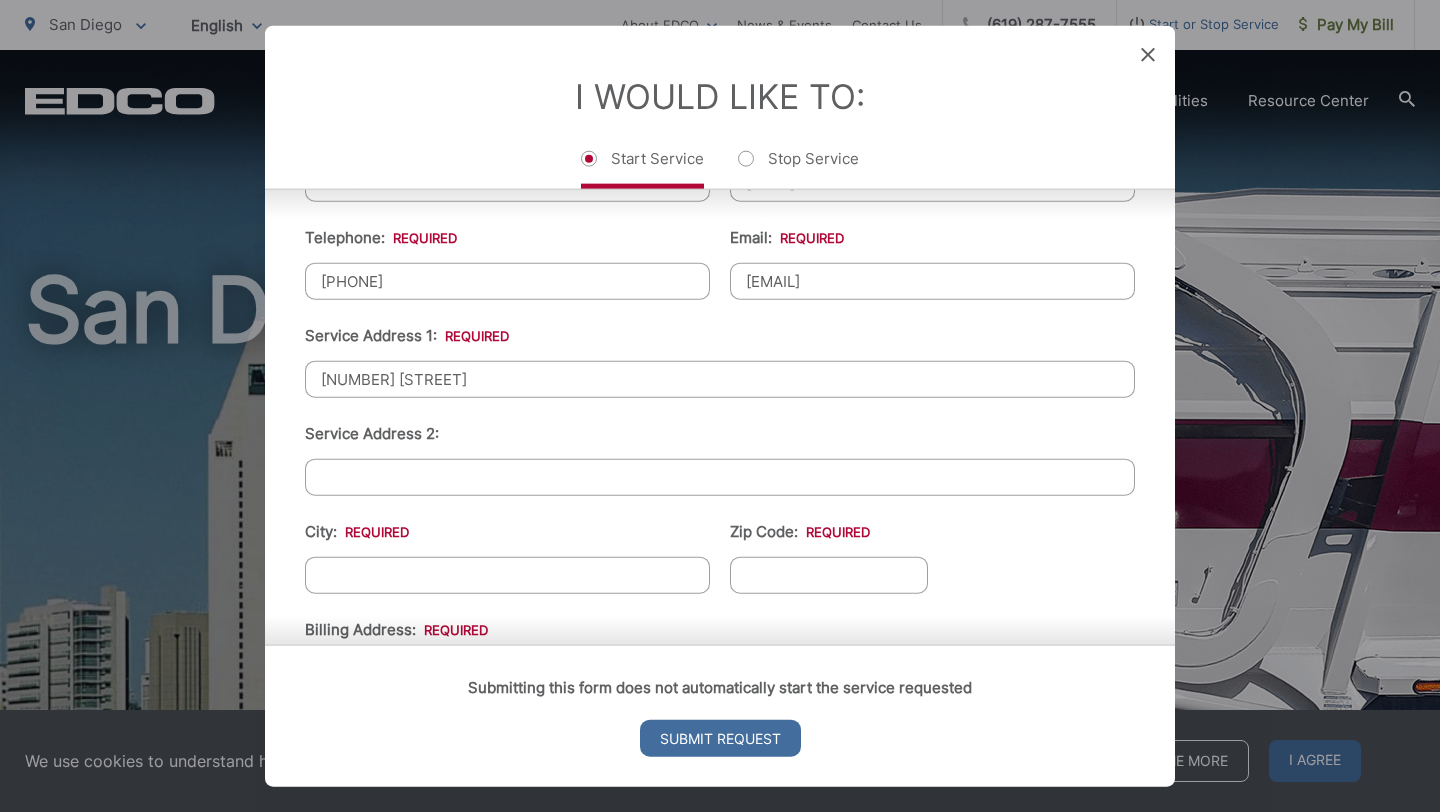 type on "[NUMBER] [STREET]" 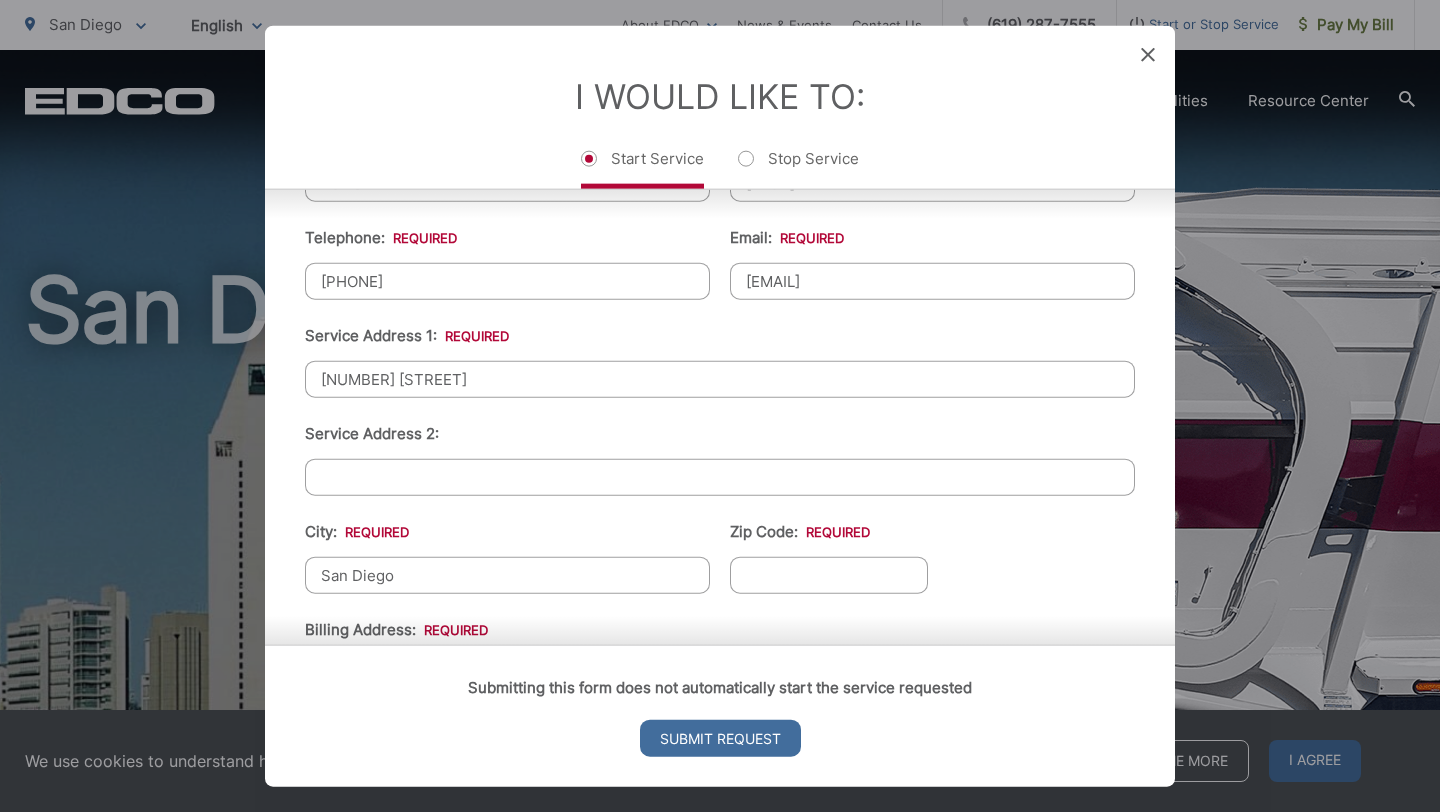 type on "San Diego" 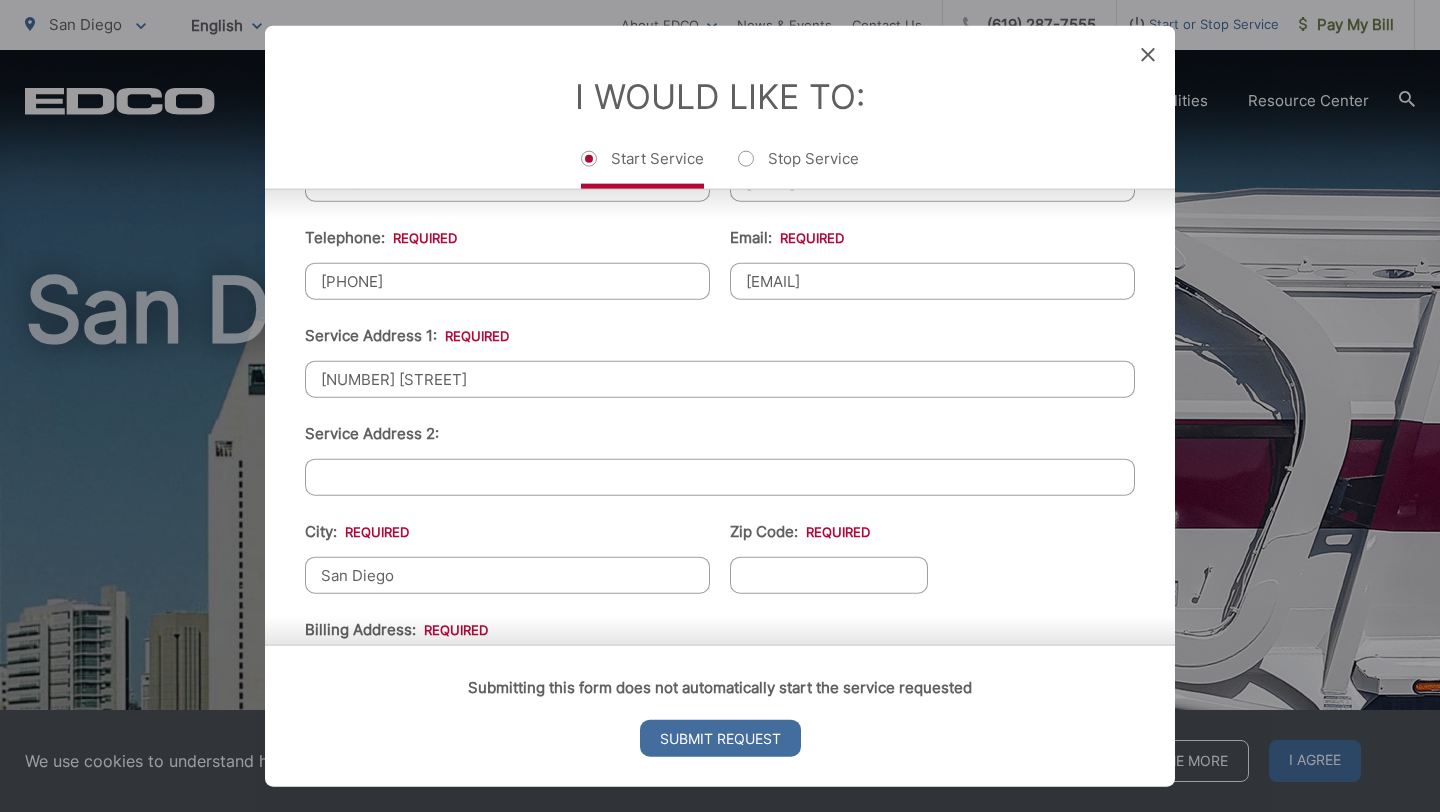type on "C" 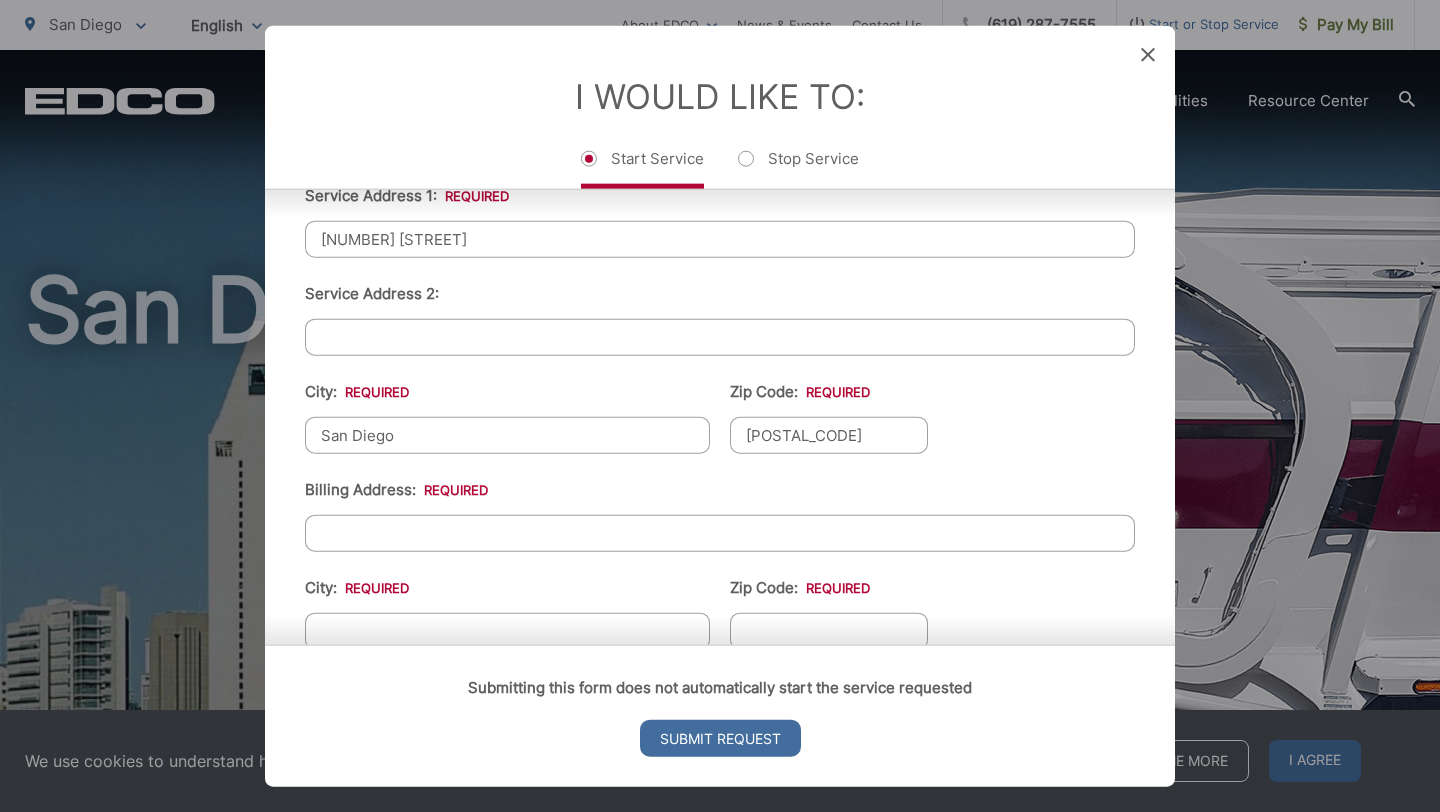 scroll, scrollTop: 534, scrollLeft: 0, axis: vertical 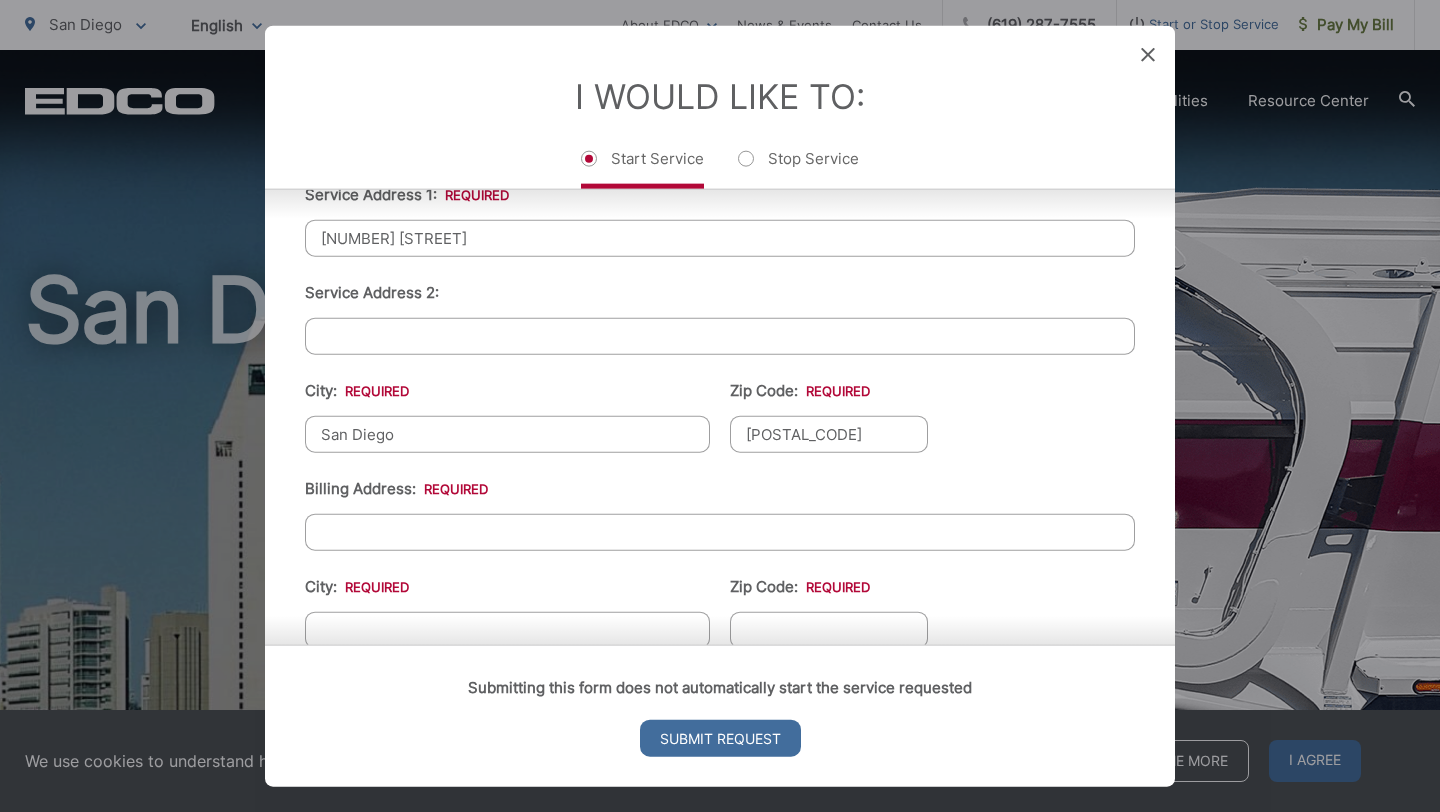 type on "[POSTAL_CODE]" 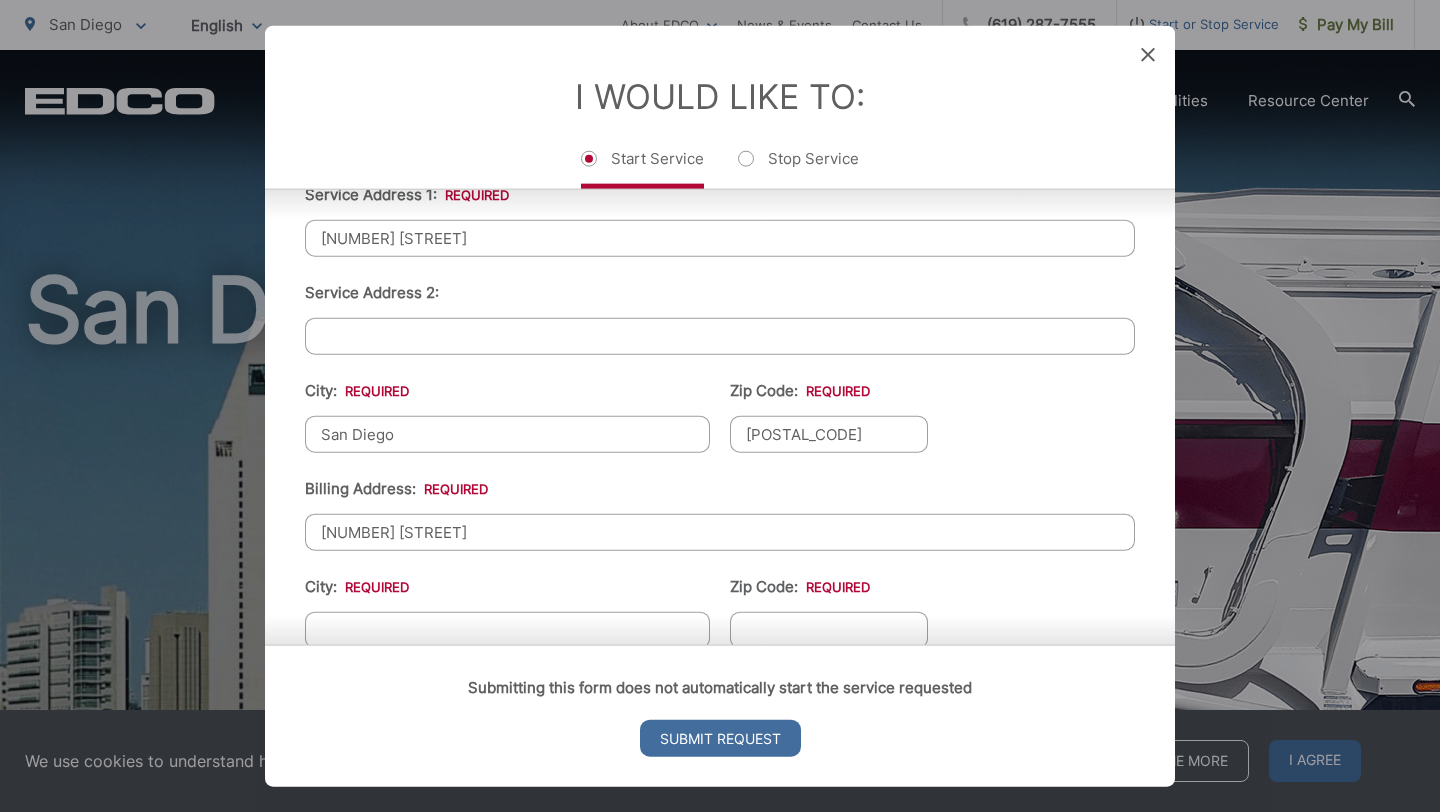 type on "[NUMBER] [STREET]" 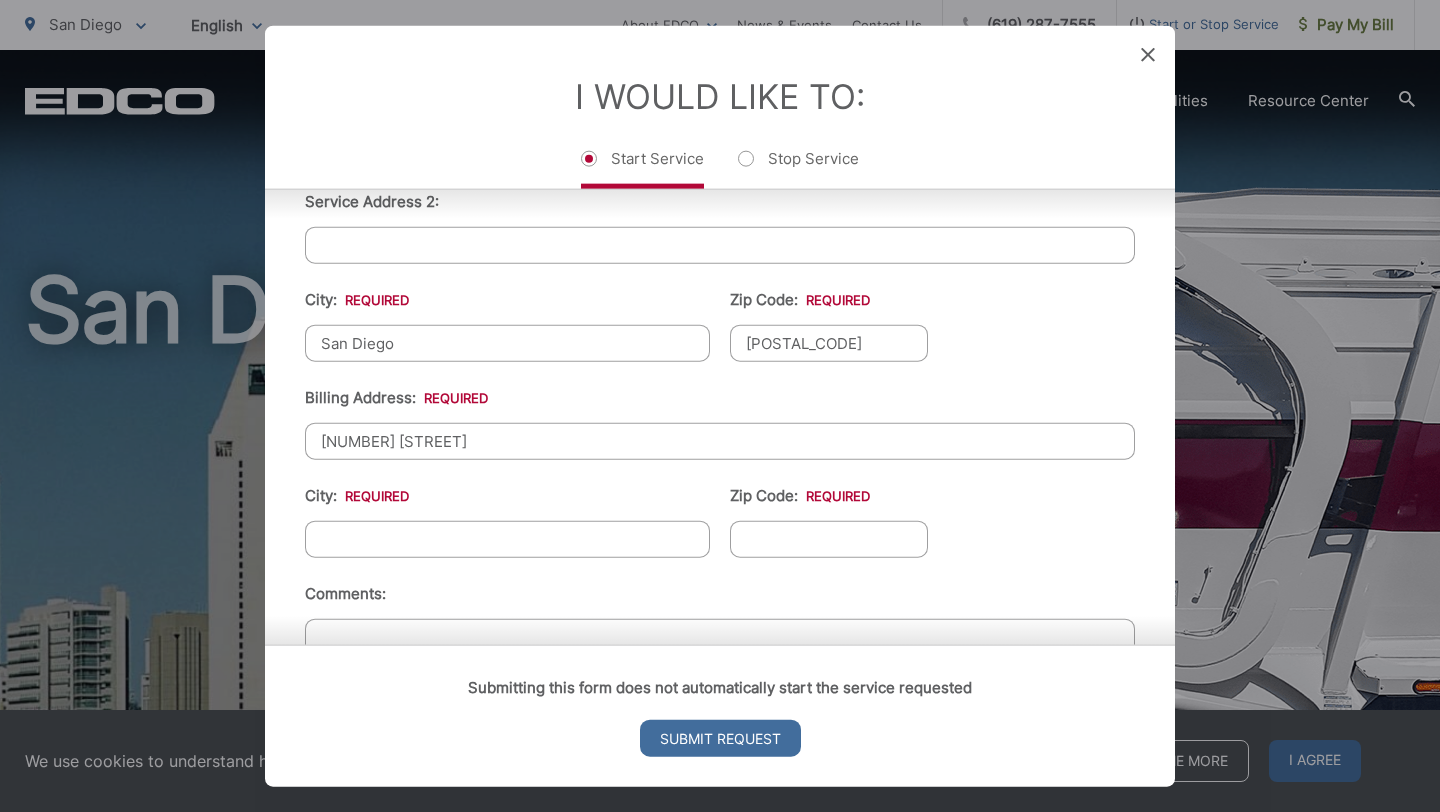 scroll, scrollTop: 633, scrollLeft: 0, axis: vertical 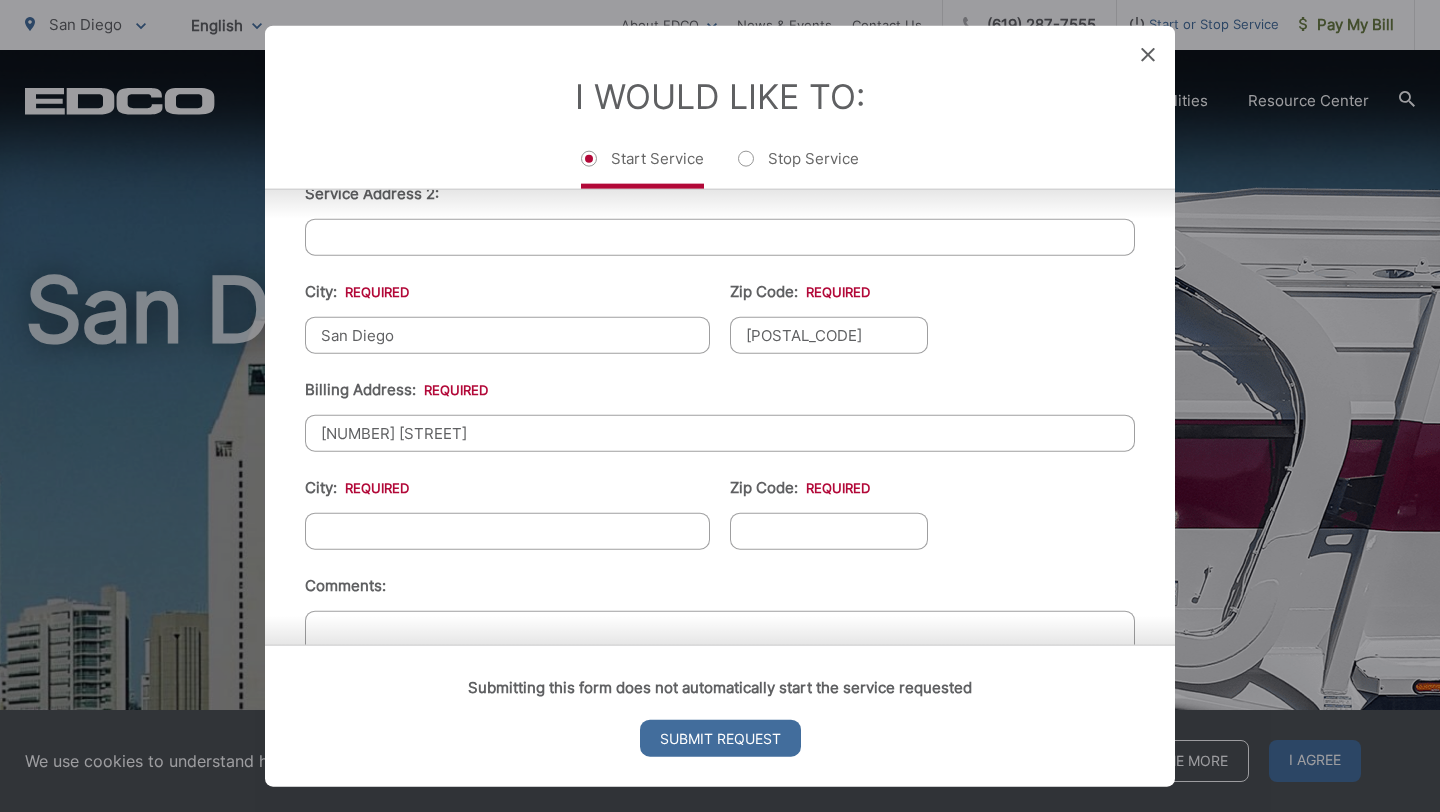 click on "City: *" at bounding box center [507, 531] 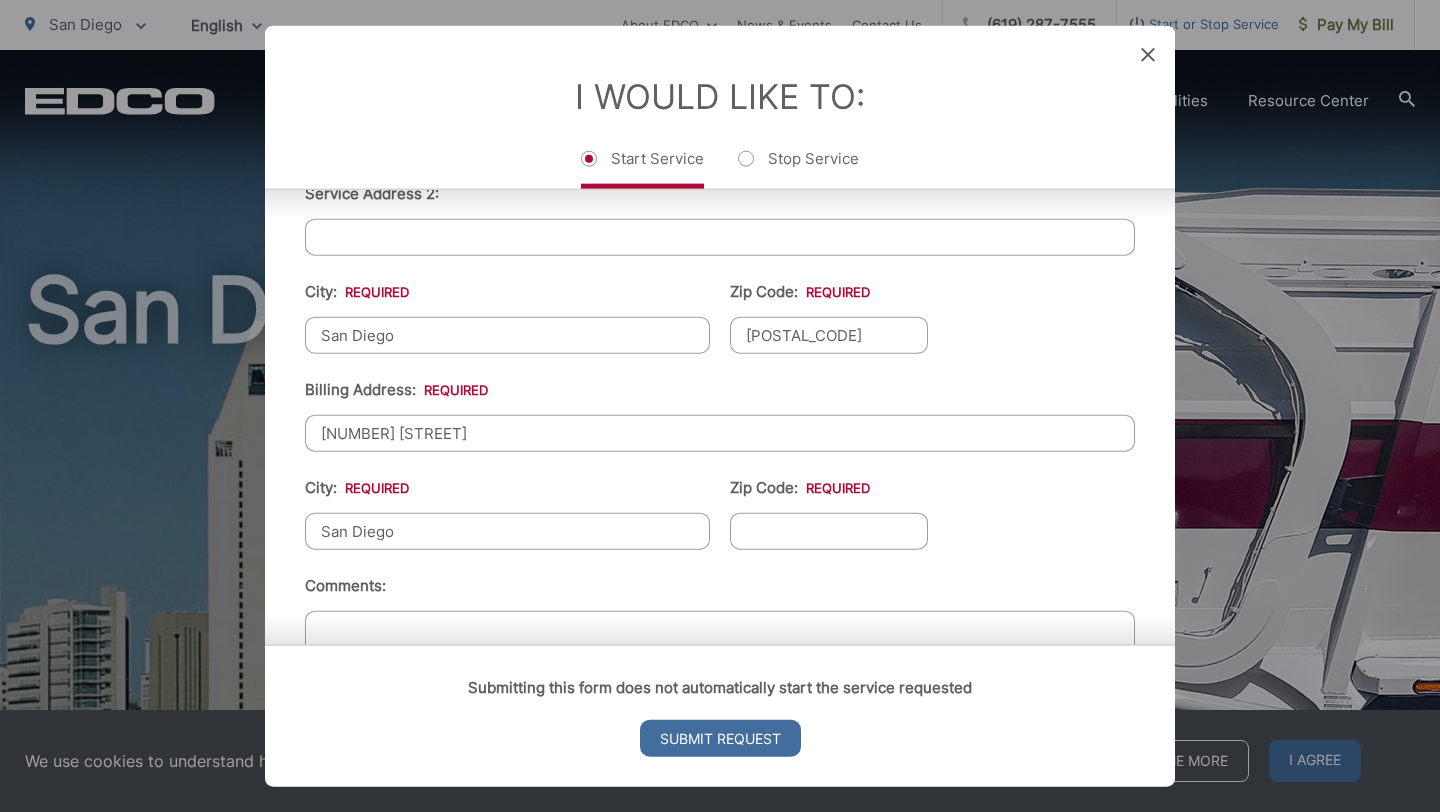 type on "San Diego" 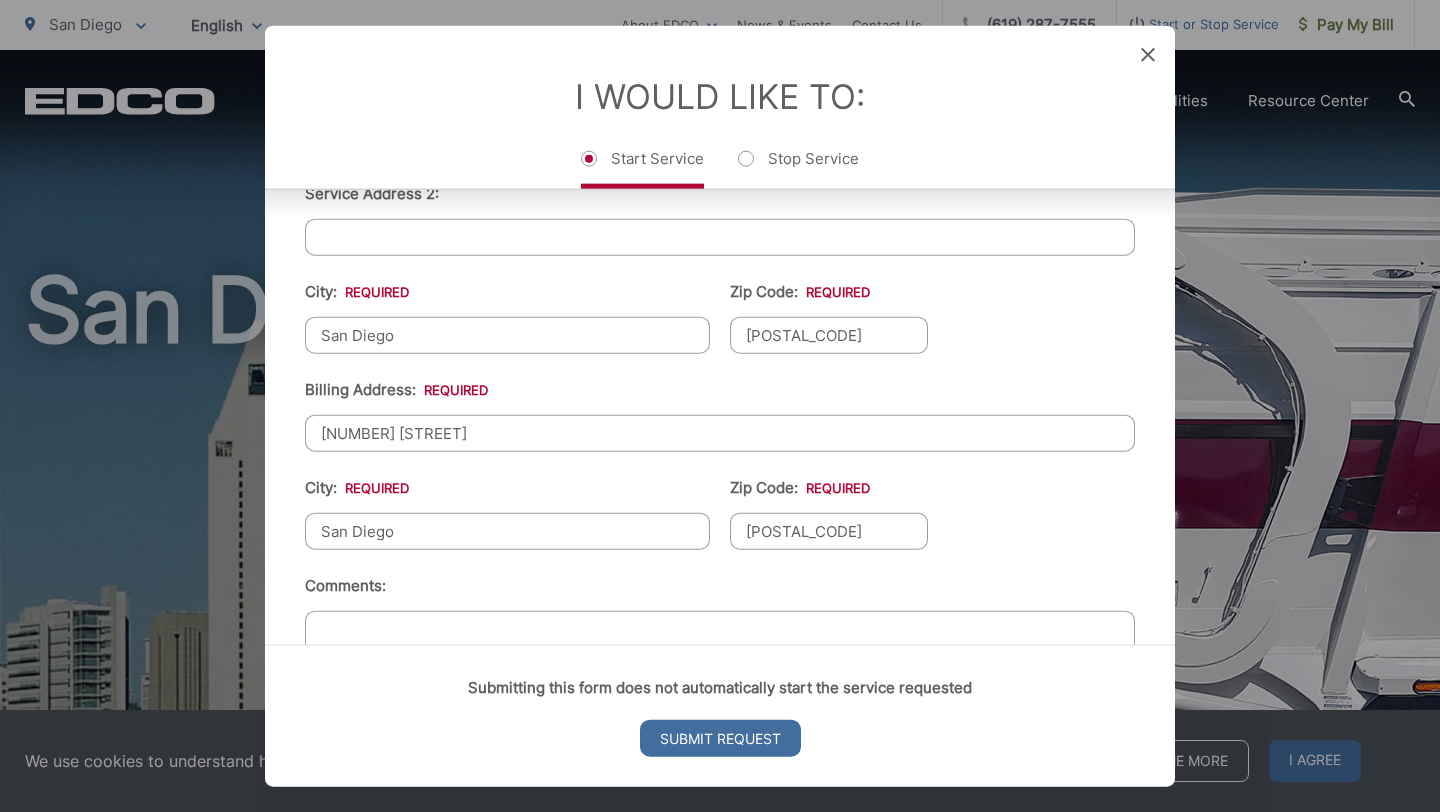 scroll, scrollTop: 756, scrollLeft: 0, axis: vertical 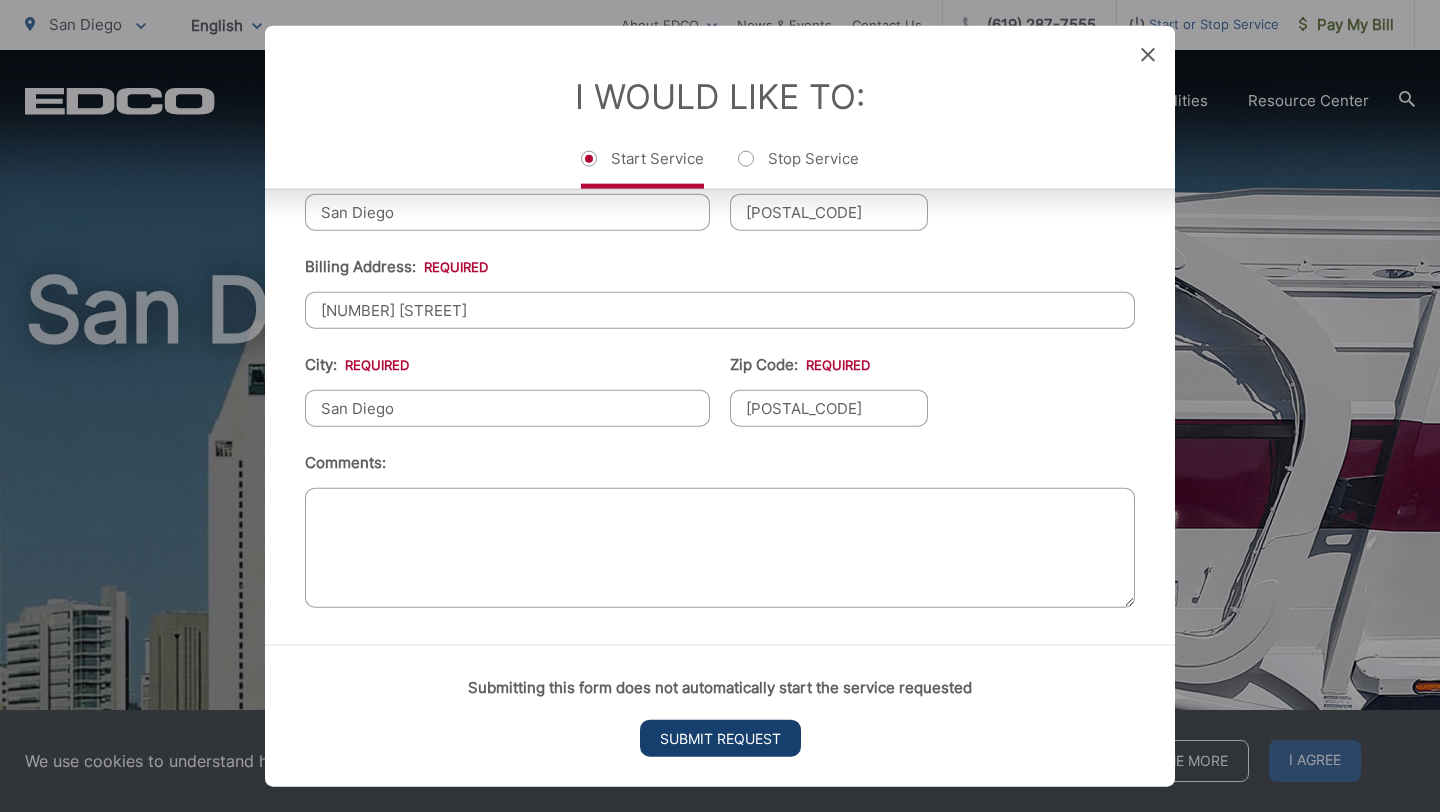 type on "[POSTAL_CODE]" 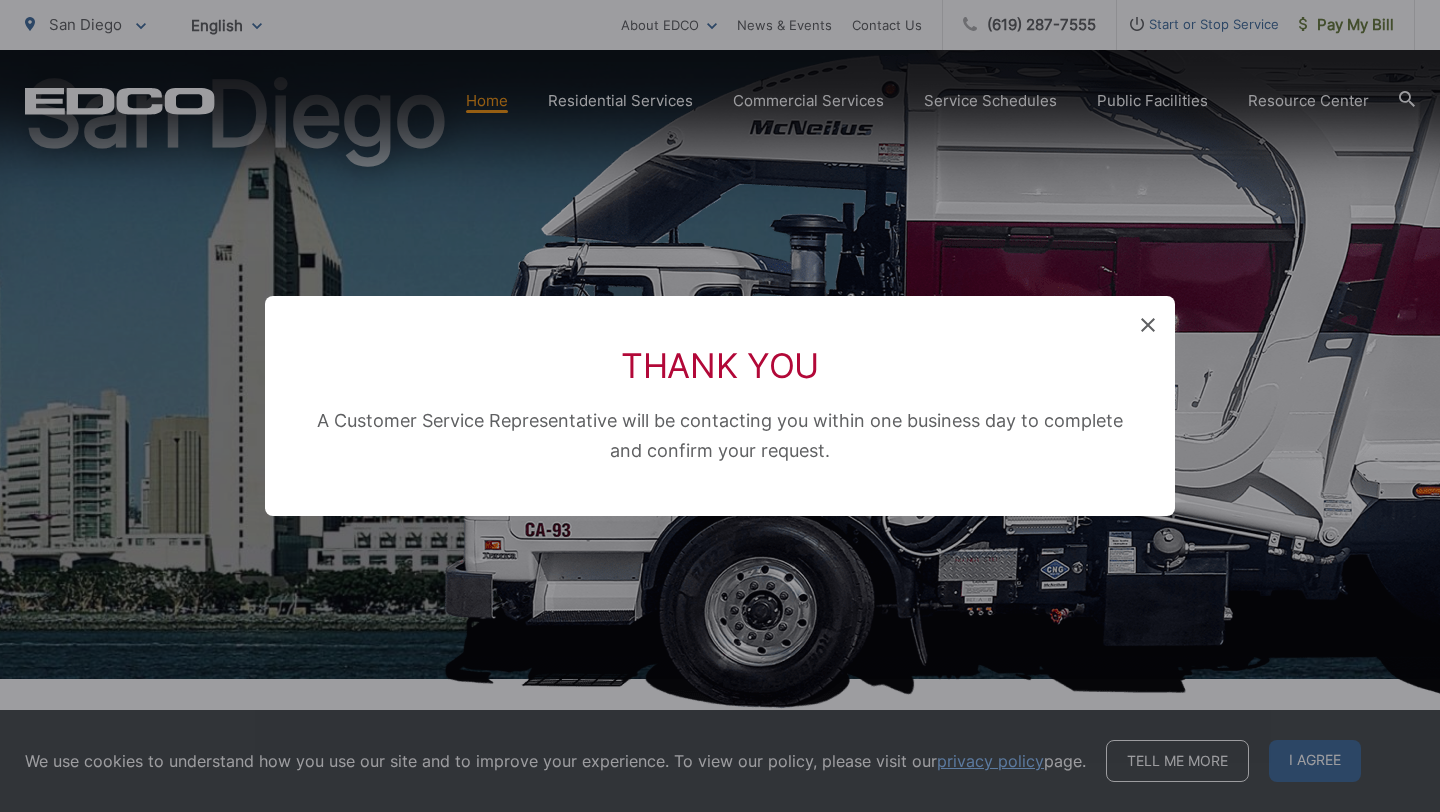 scroll, scrollTop: 0, scrollLeft: 0, axis: both 